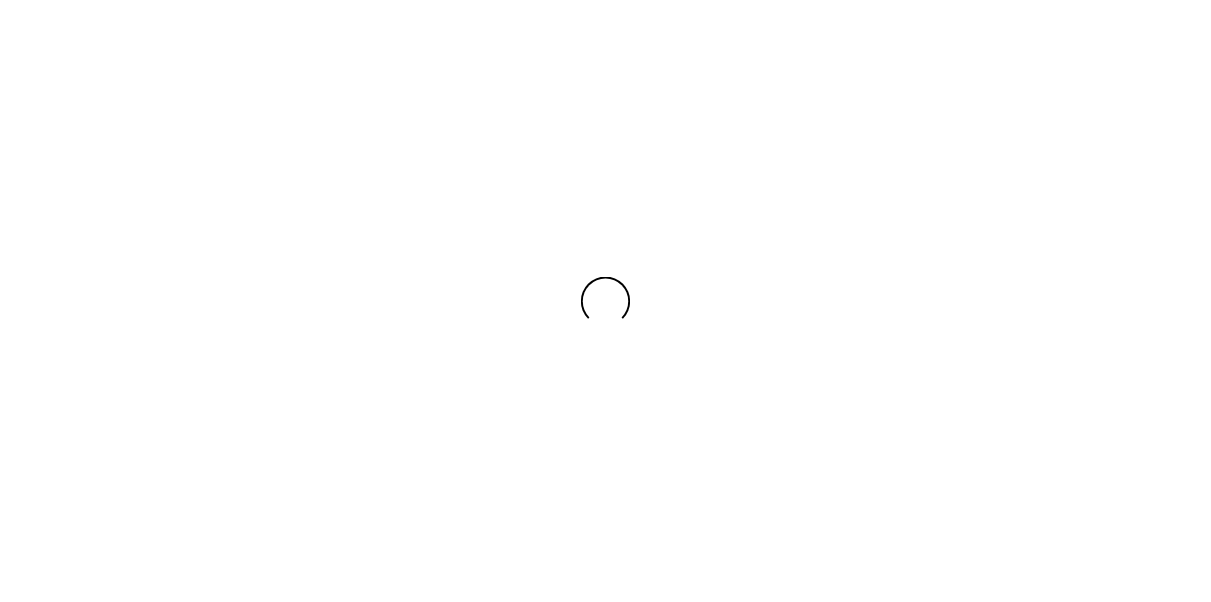scroll, scrollTop: 0, scrollLeft: 0, axis: both 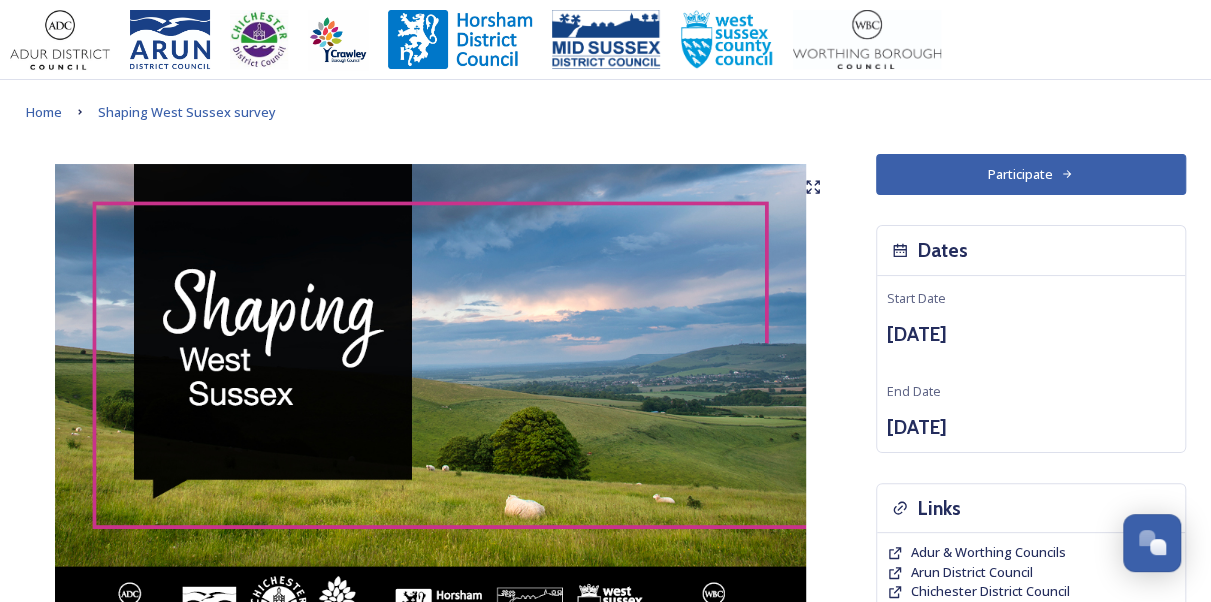 click on "Participate" at bounding box center (1031, 174) 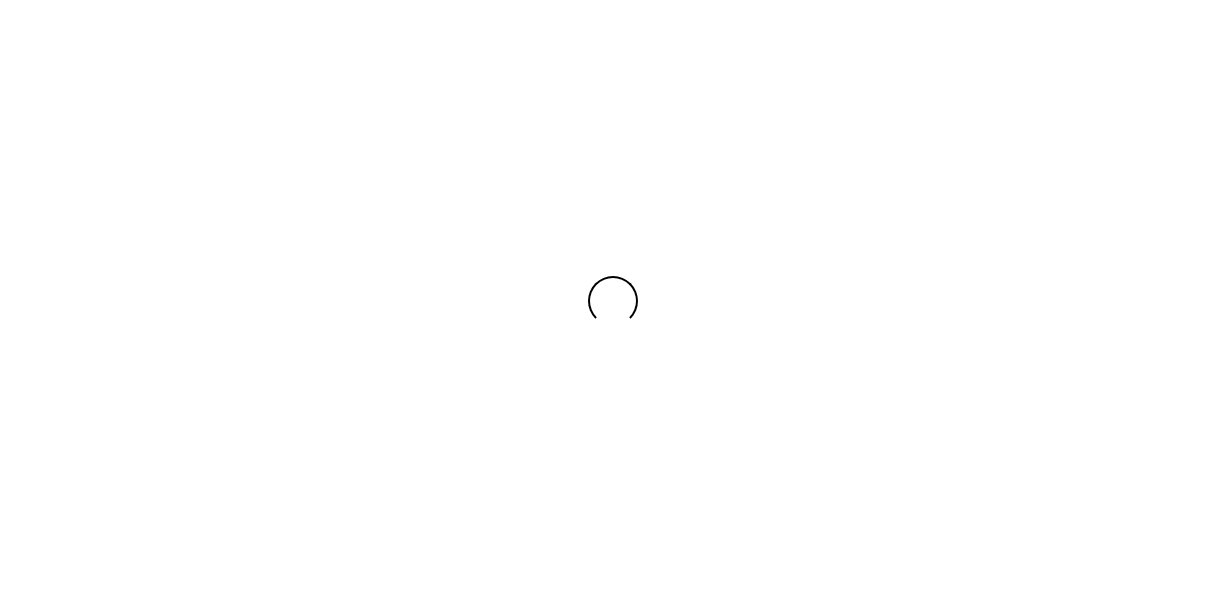 scroll, scrollTop: 0, scrollLeft: 0, axis: both 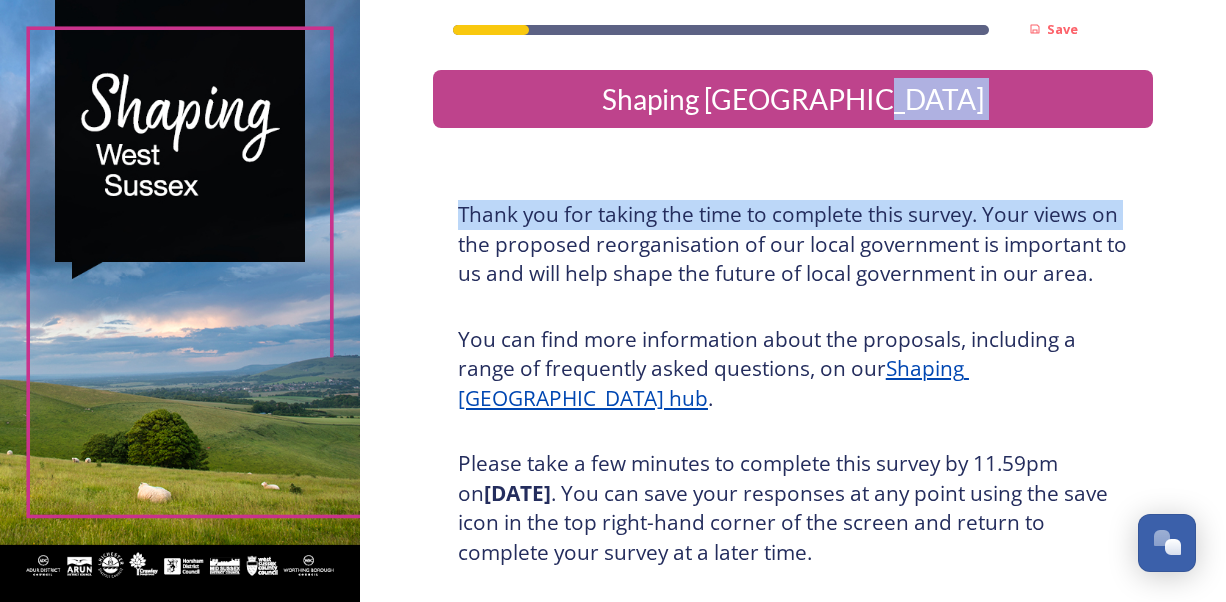 drag, startPoint x: 1210, startPoint y: 105, endPoint x: 1222, endPoint y: 187, distance: 82.8734 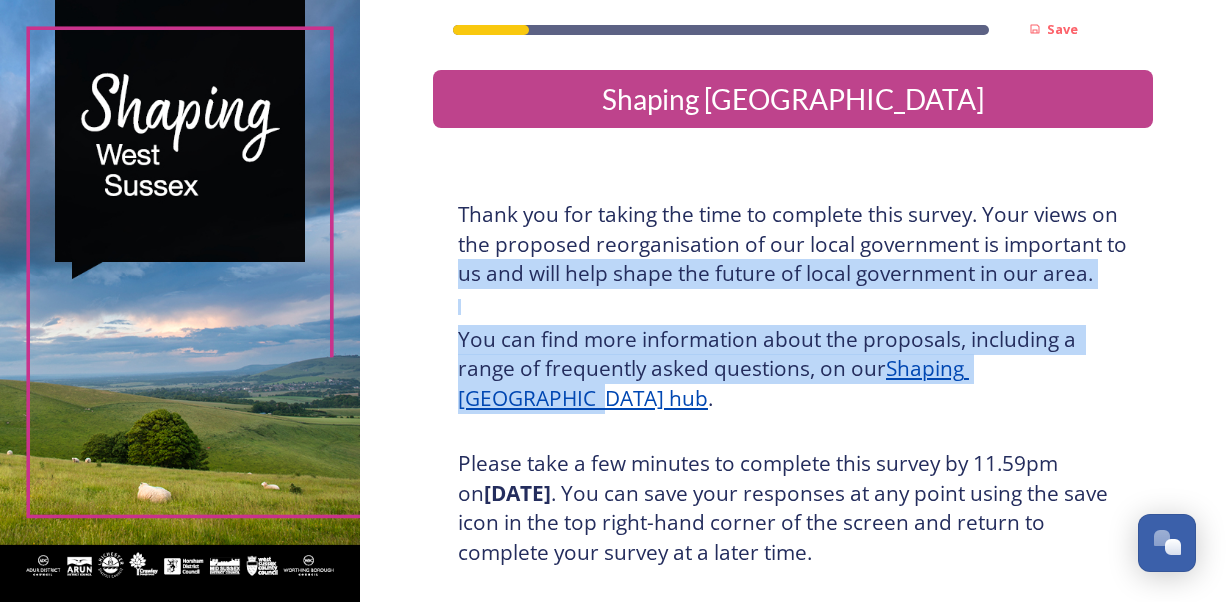 drag, startPoint x: 1222, startPoint y: 187, endPoint x: 1234, endPoint y: 366, distance: 179.40178 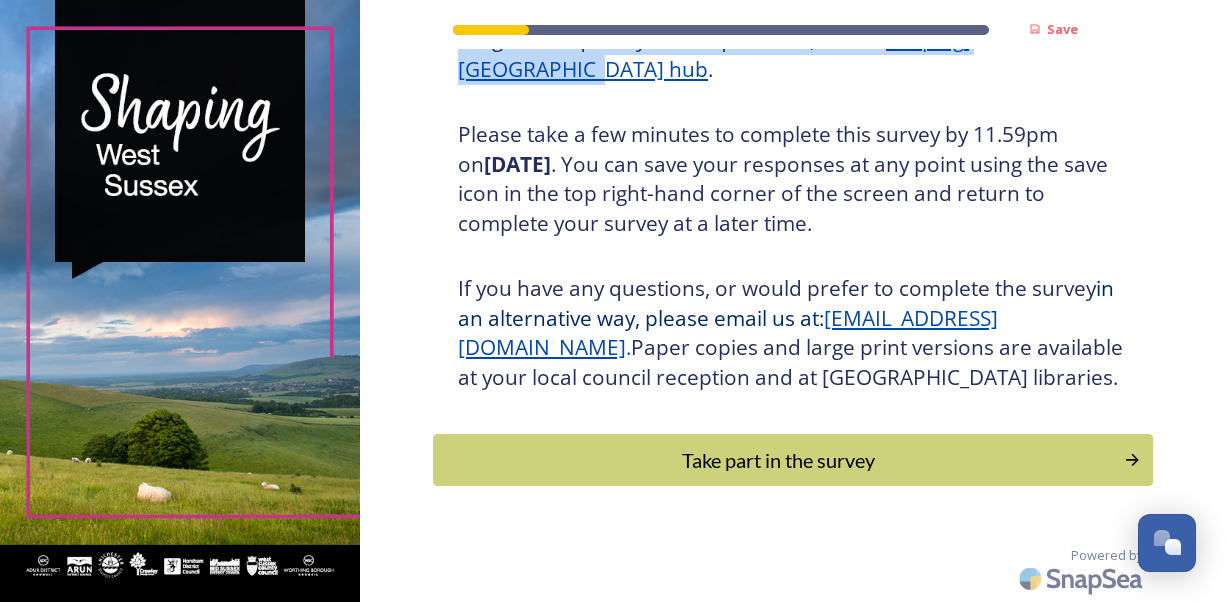 scroll, scrollTop: 358, scrollLeft: 0, axis: vertical 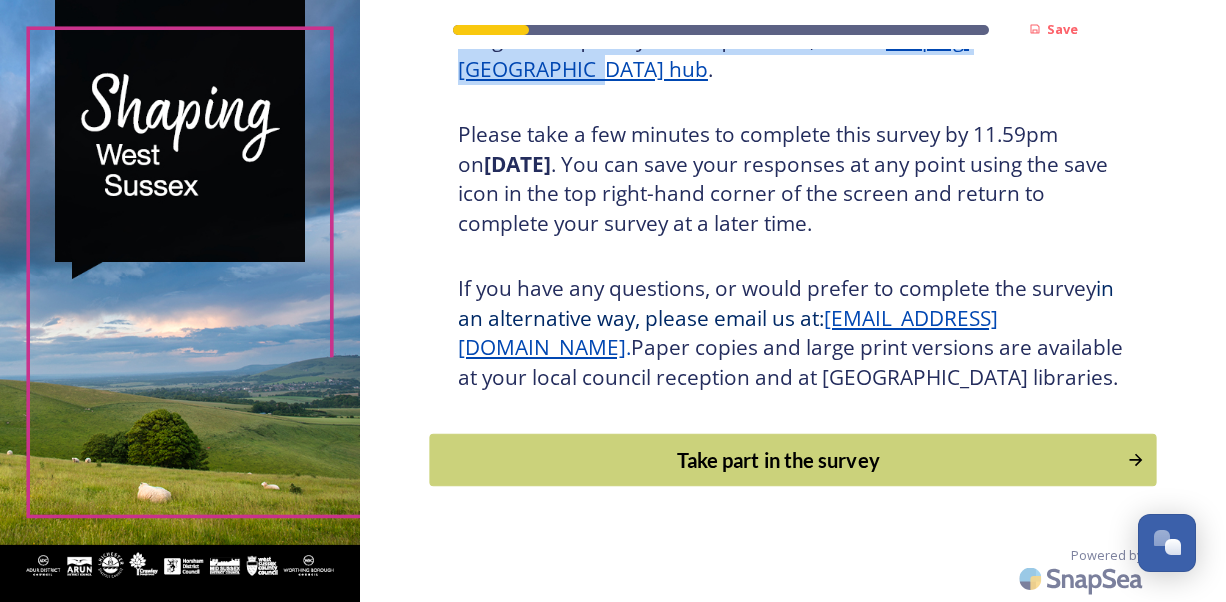 click on "Take part in the survey" at bounding box center (792, 460) 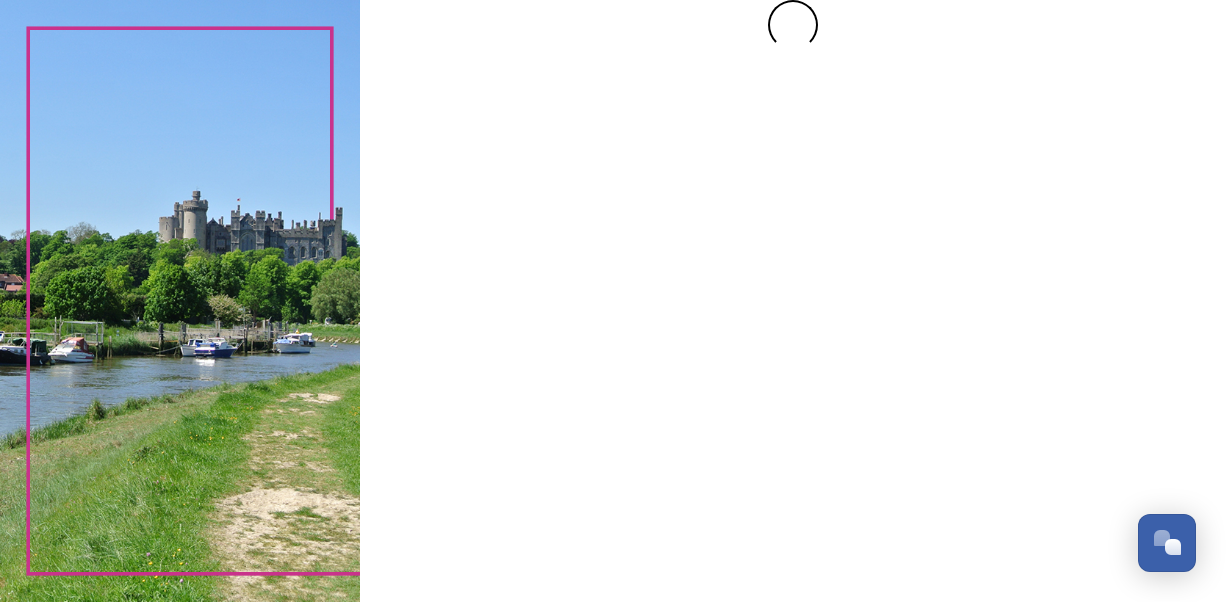scroll, scrollTop: 0, scrollLeft: 0, axis: both 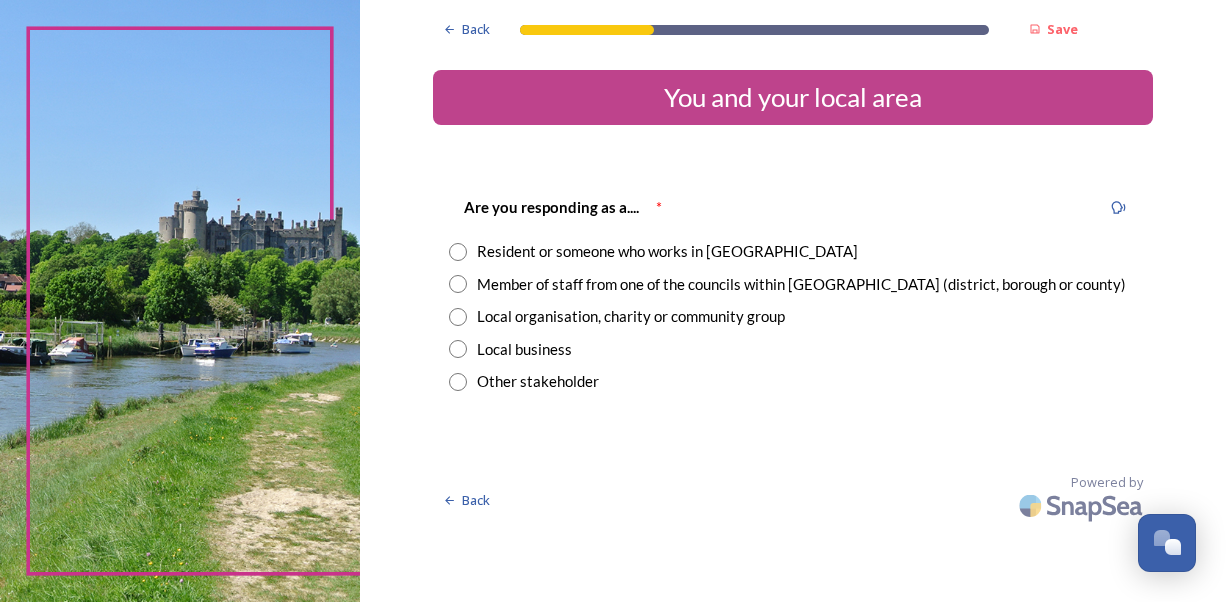 click at bounding box center (458, 252) 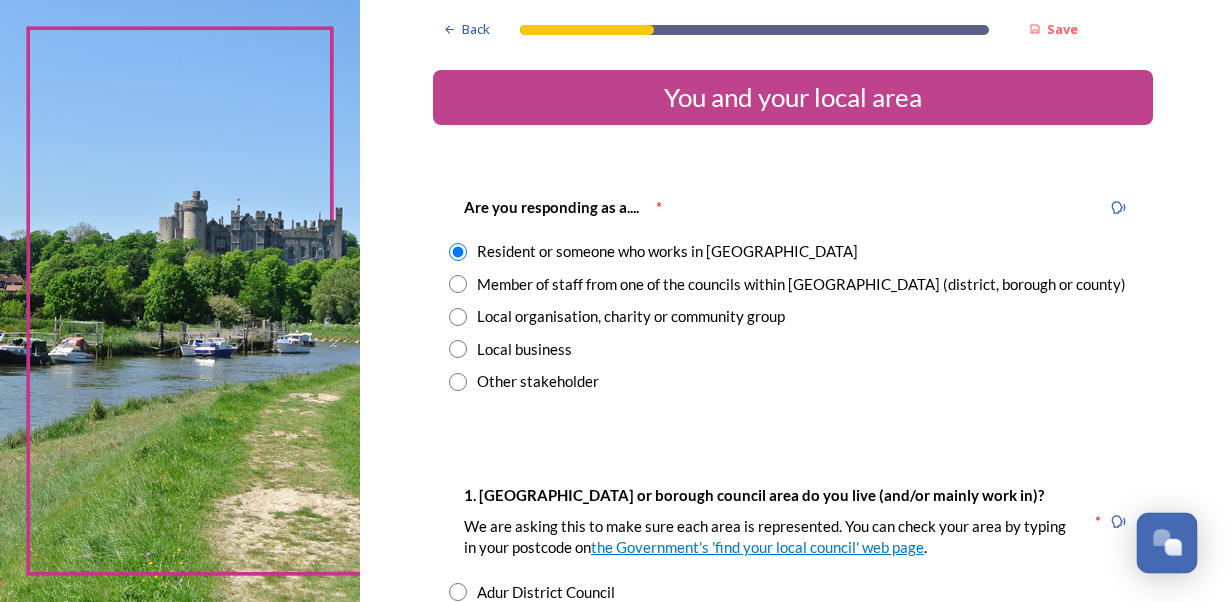 click at bounding box center (1173, 547) 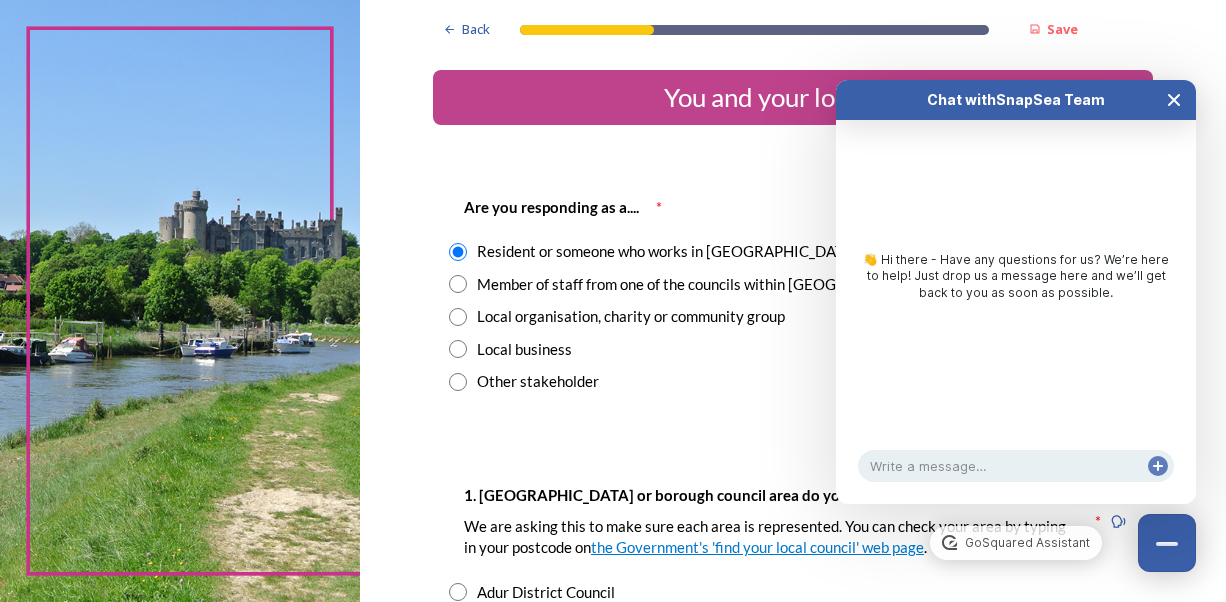 click 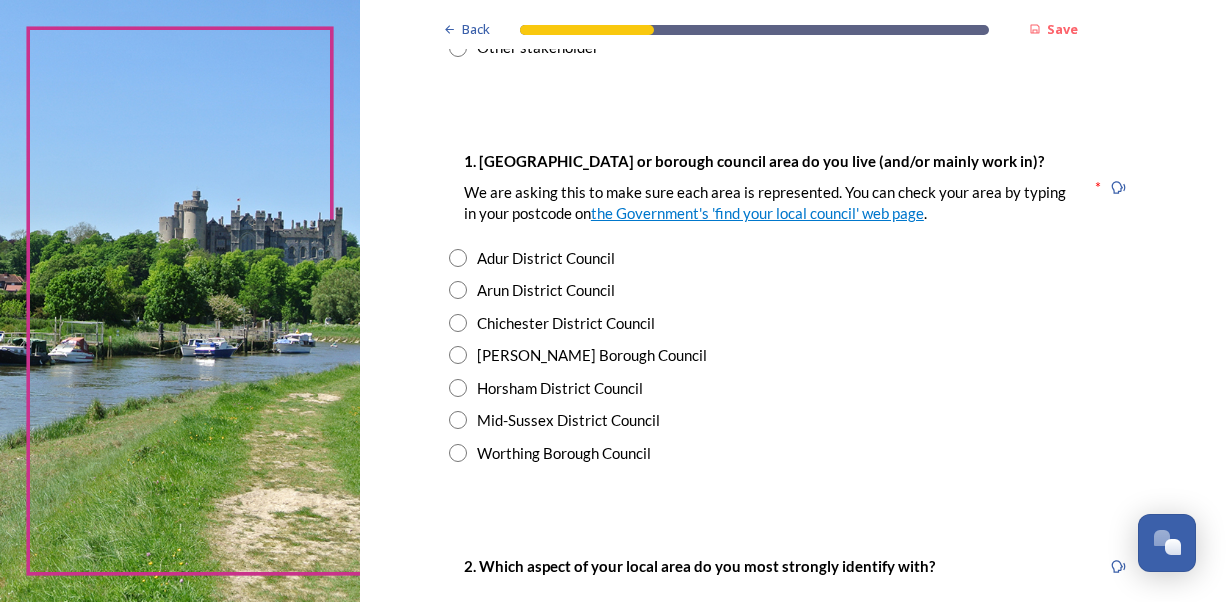 scroll, scrollTop: 352, scrollLeft: 0, axis: vertical 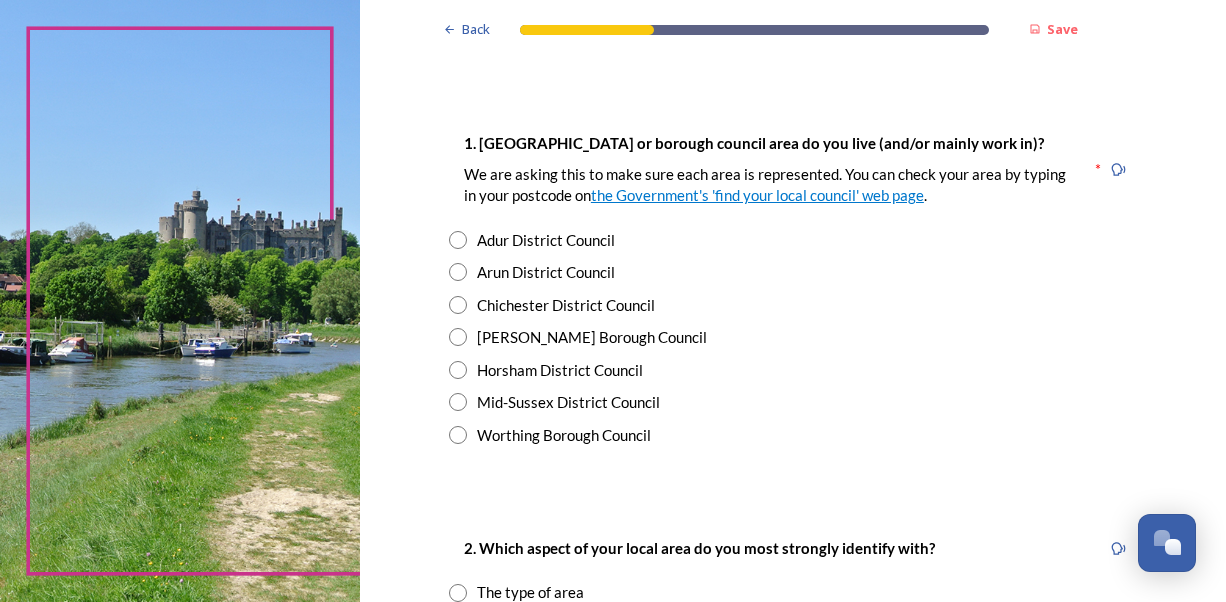 click on "Horsham District Council" at bounding box center (560, 370) 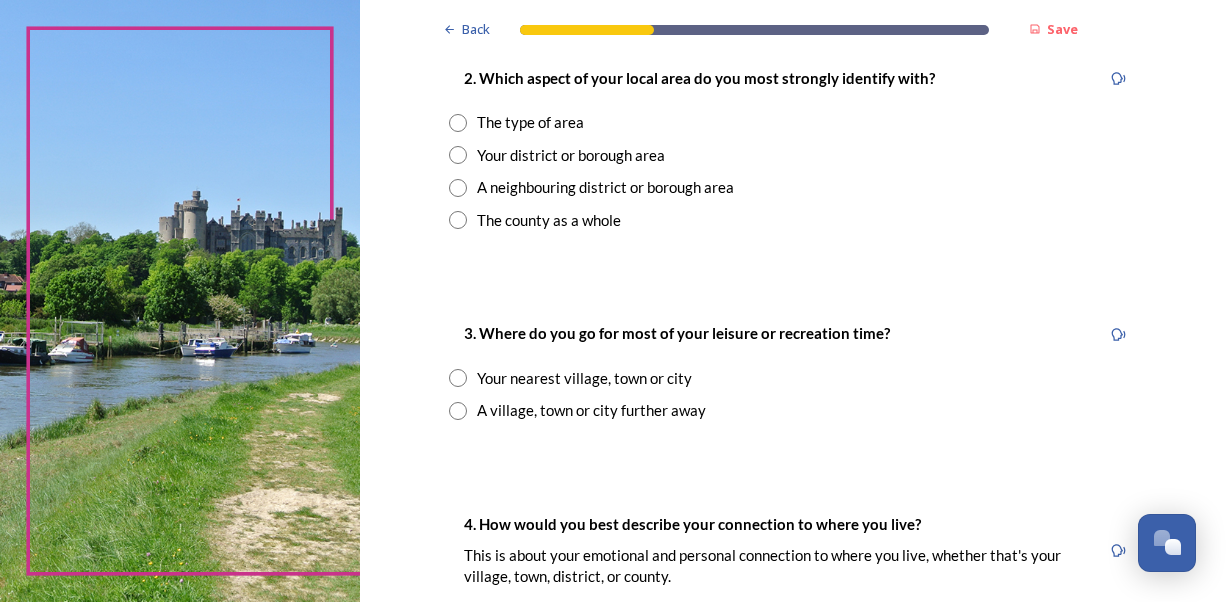 scroll, scrollTop: 830, scrollLeft: 0, axis: vertical 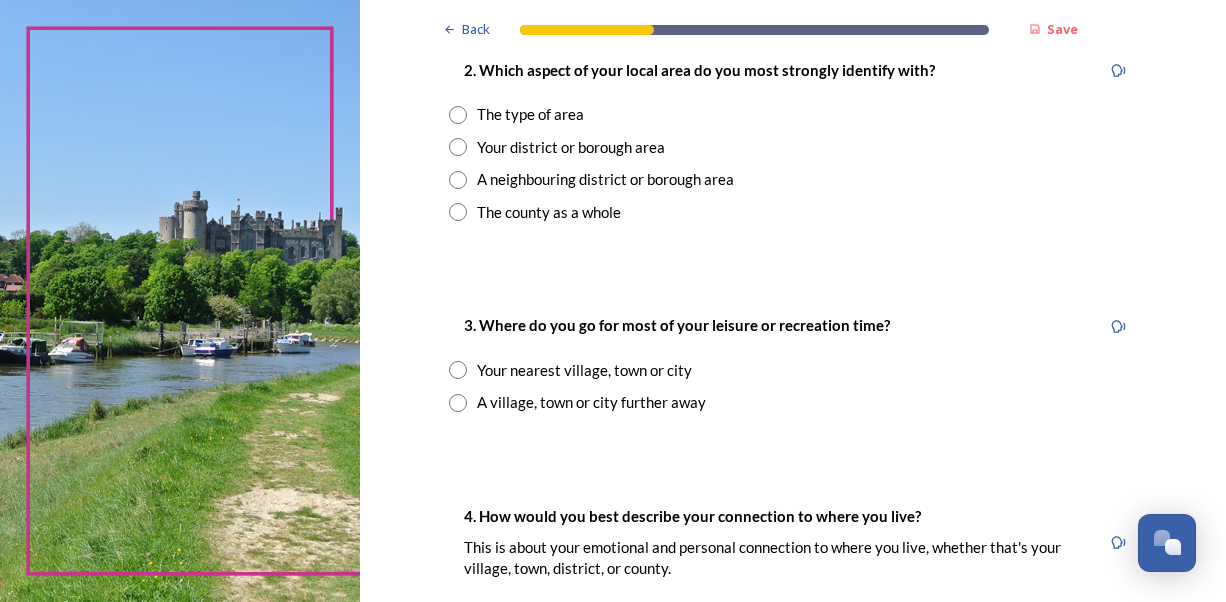 click at bounding box center [458, 147] 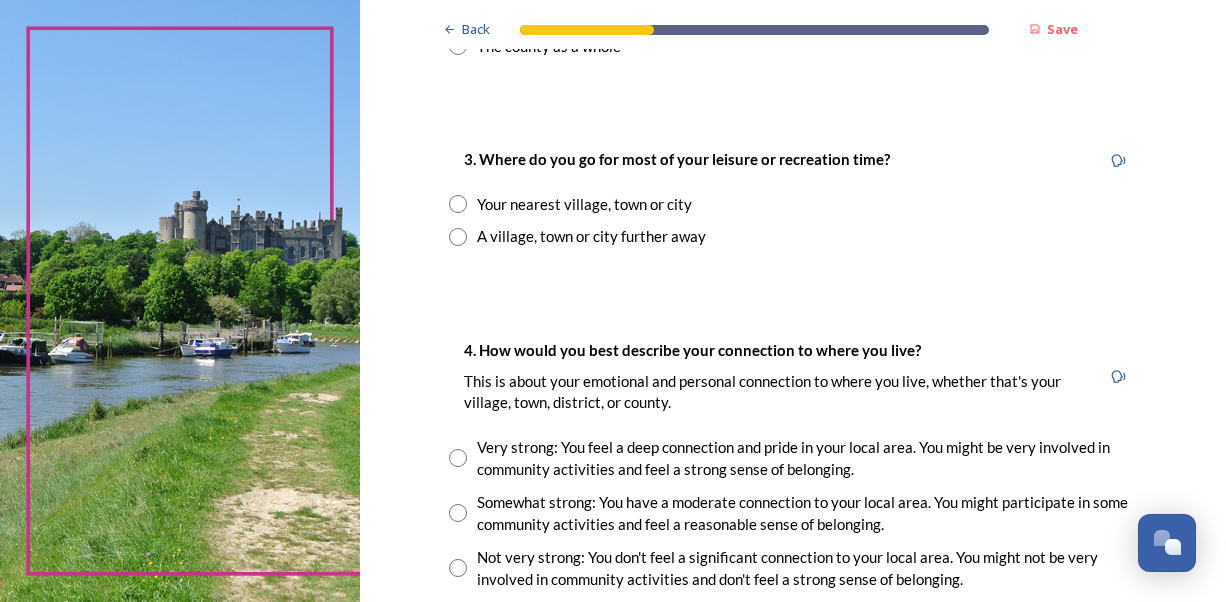 scroll, scrollTop: 1046, scrollLeft: 0, axis: vertical 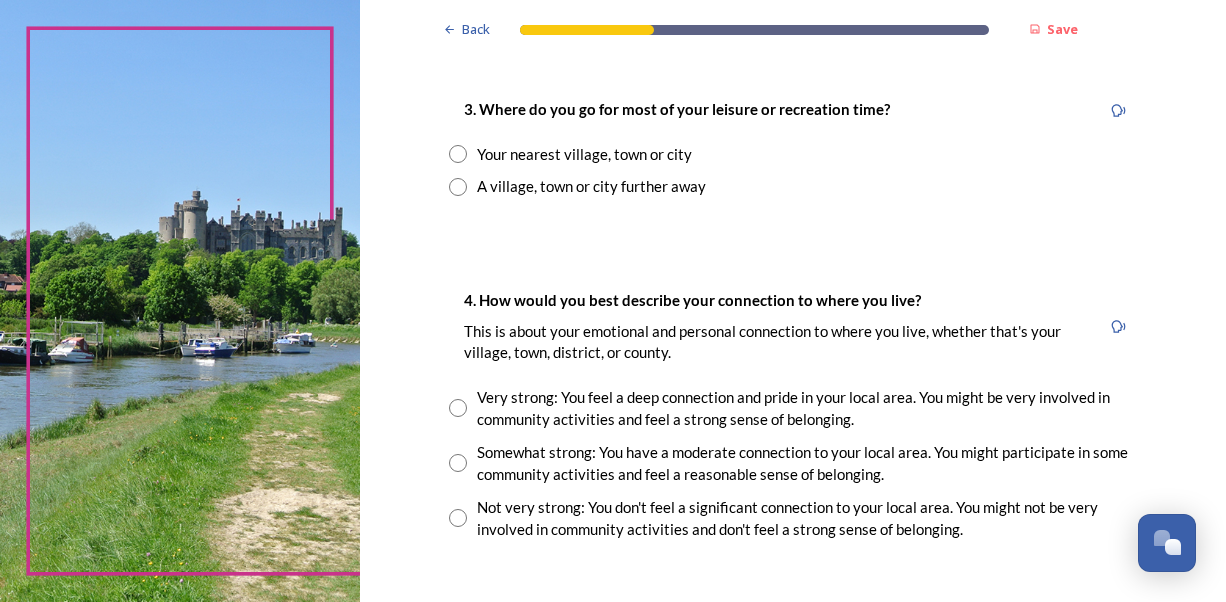 click on "Your nearest village, town or city" at bounding box center (793, 154) 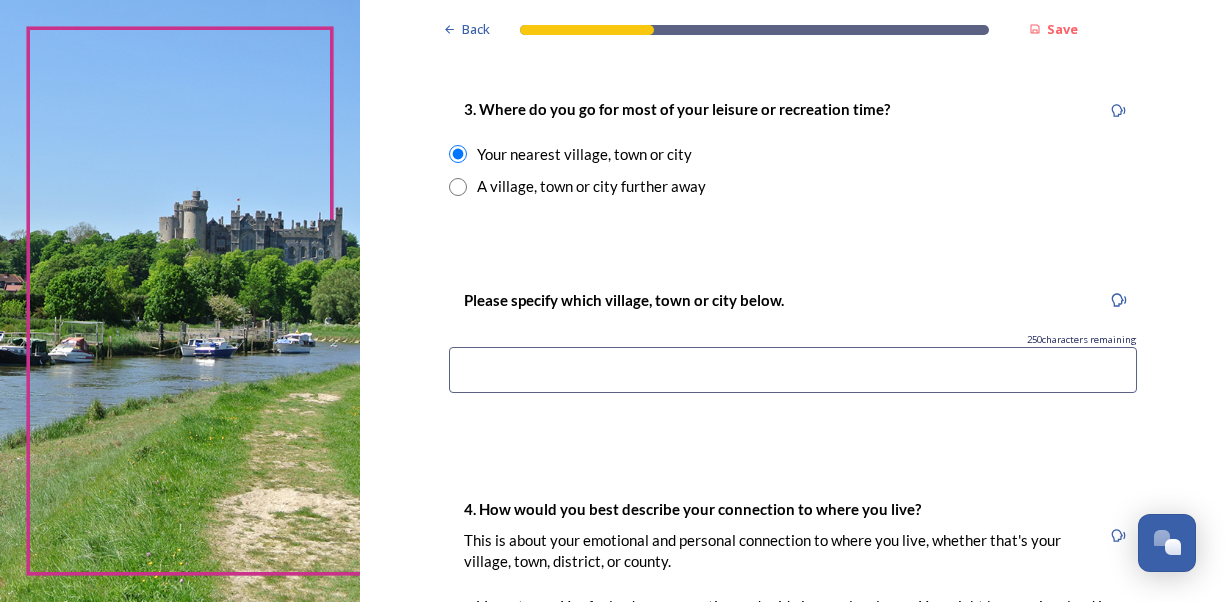 click at bounding box center (793, 370) 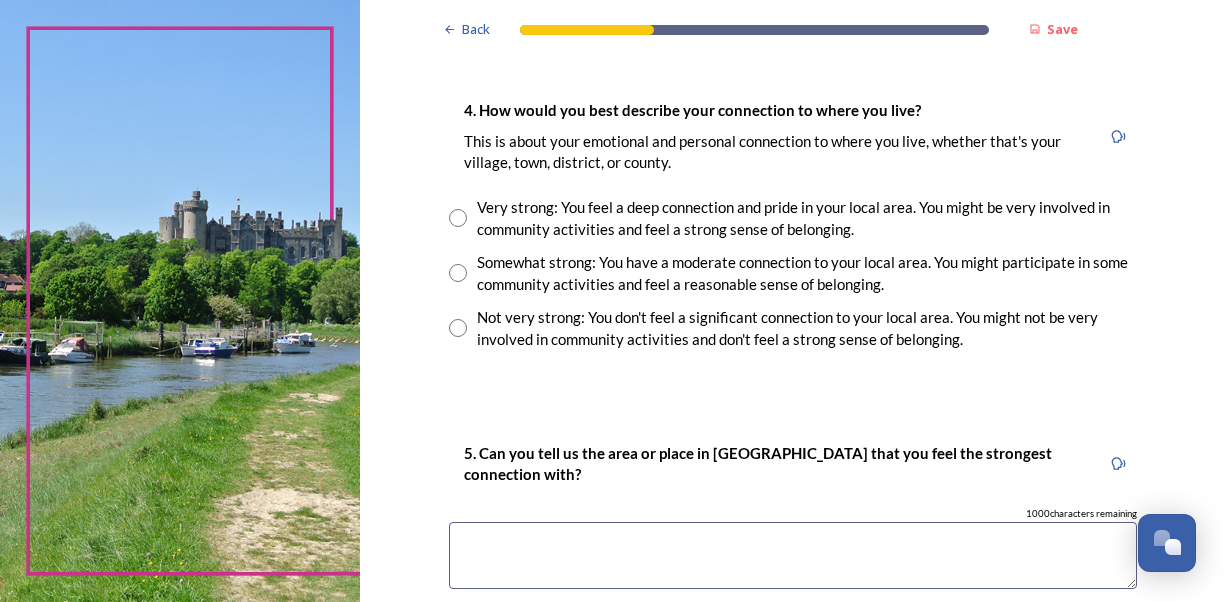 scroll, scrollTop: 1451, scrollLeft: 0, axis: vertical 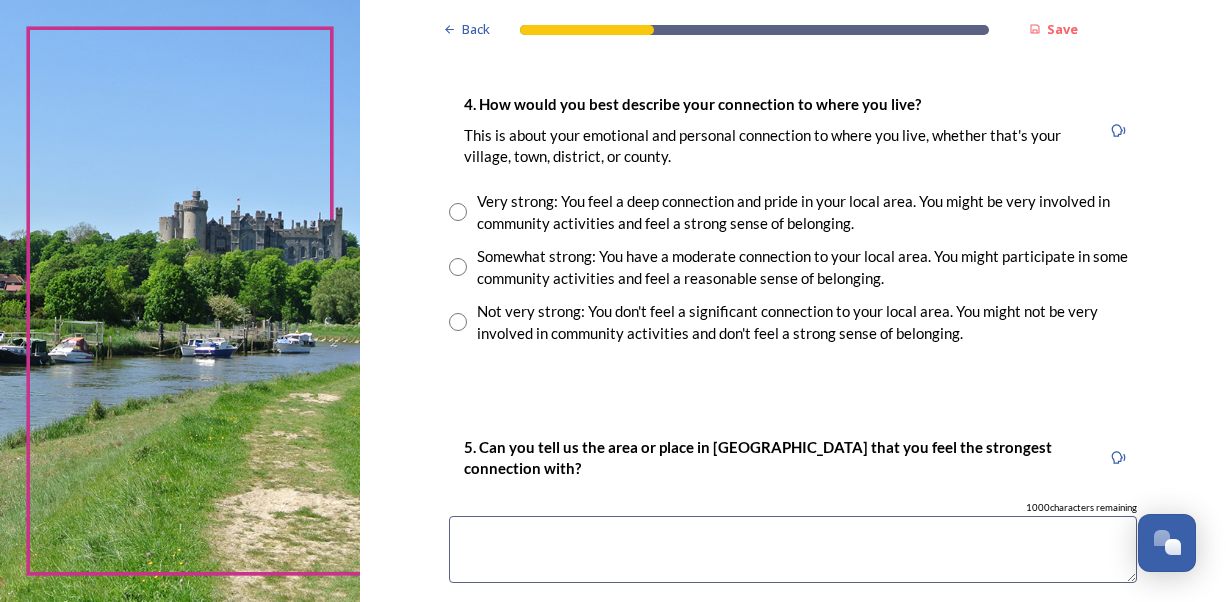 type on "Horsham" 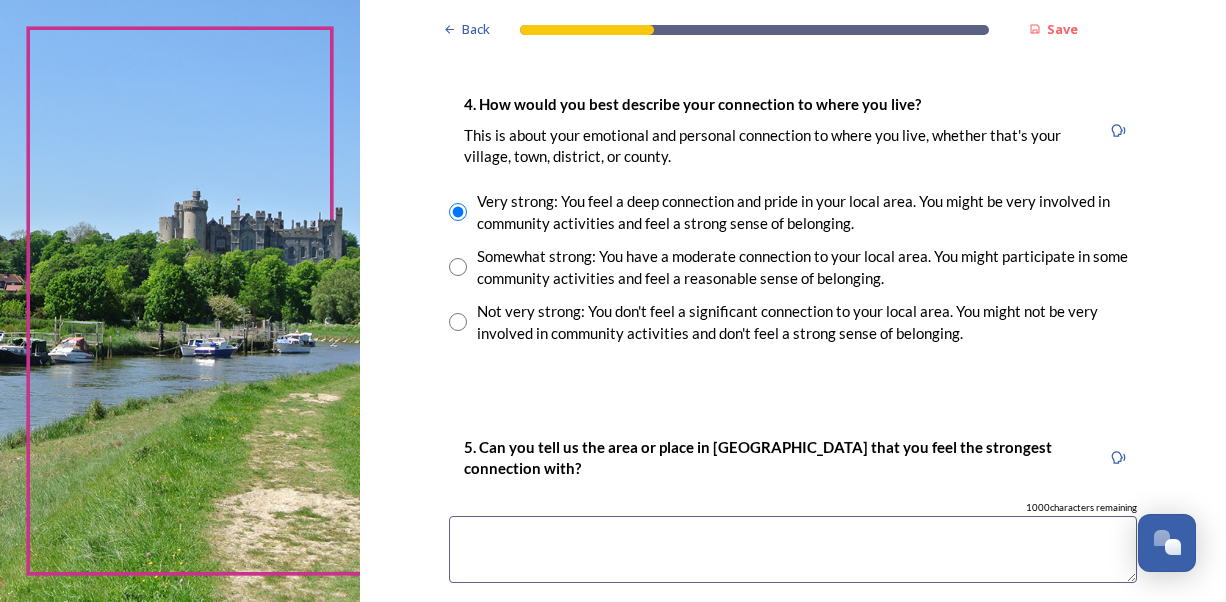 click at bounding box center [793, 549] 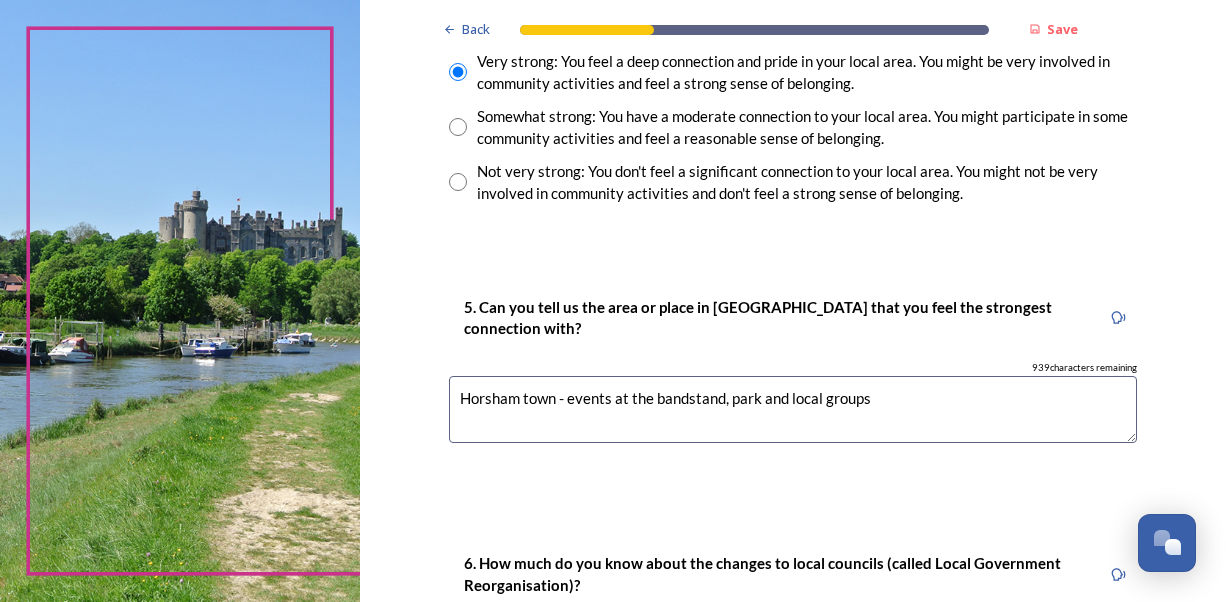 scroll, scrollTop: 1874, scrollLeft: 0, axis: vertical 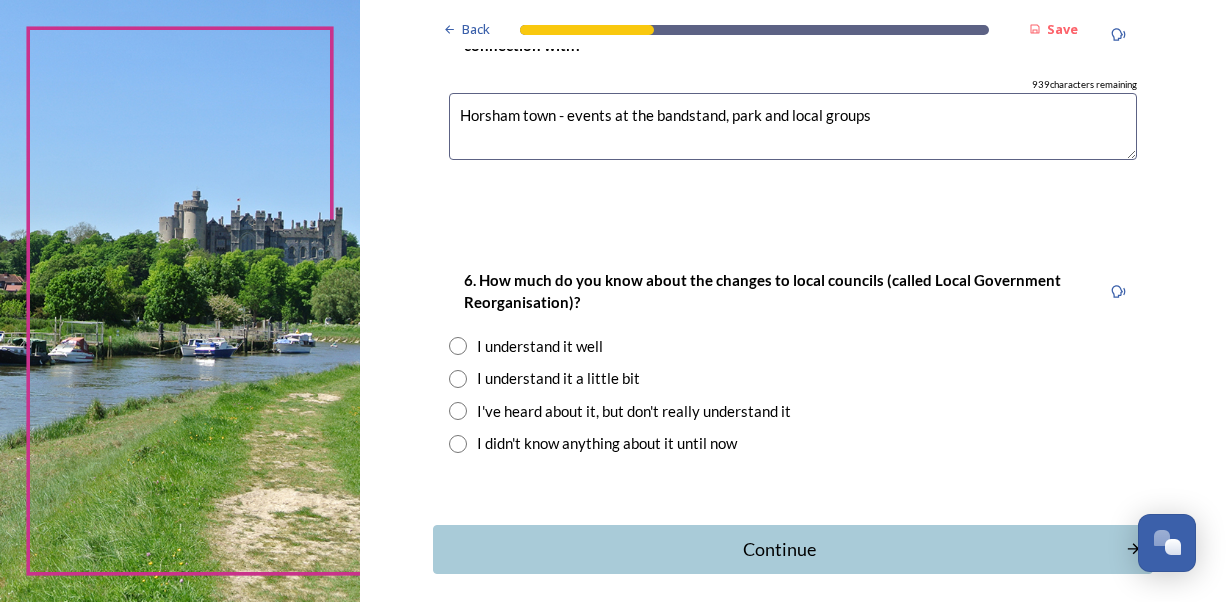 type on "Horsham town - events at the bandstand, park and local groups" 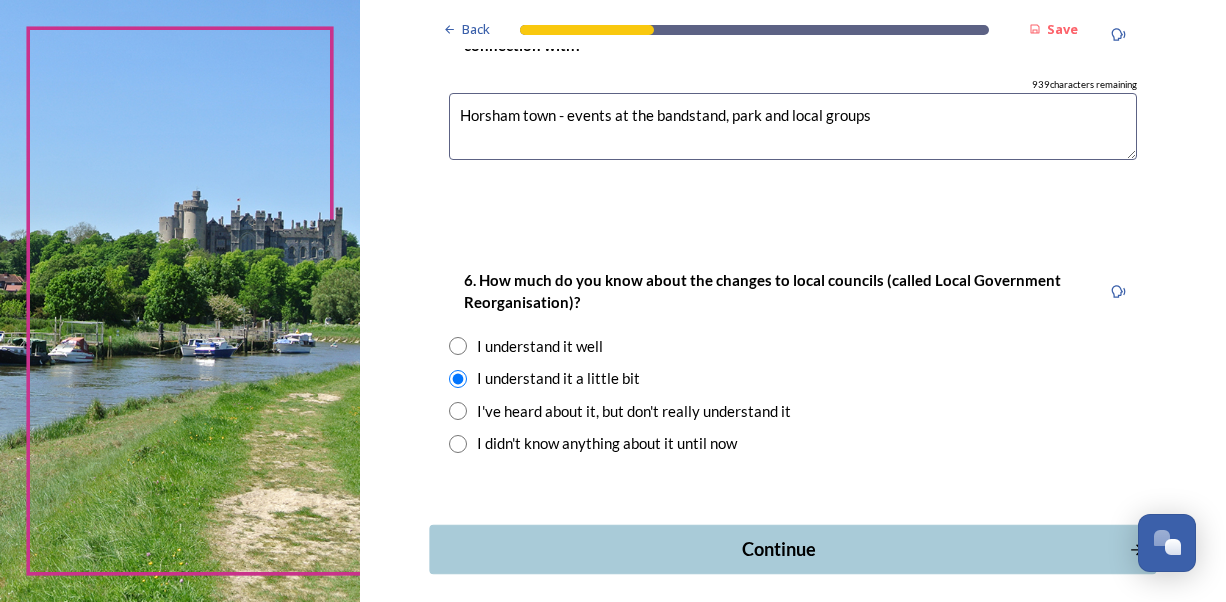 click on "Continue" at bounding box center [778, 549] 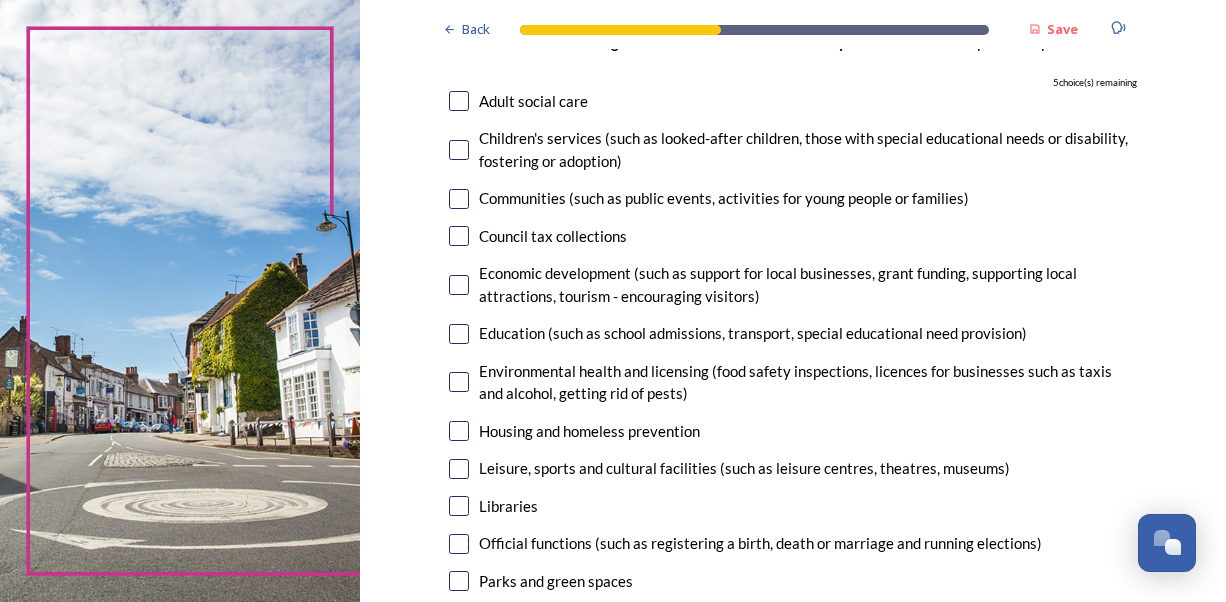 scroll, scrollTop: 226, scrollLeft: 0, axis: vertical 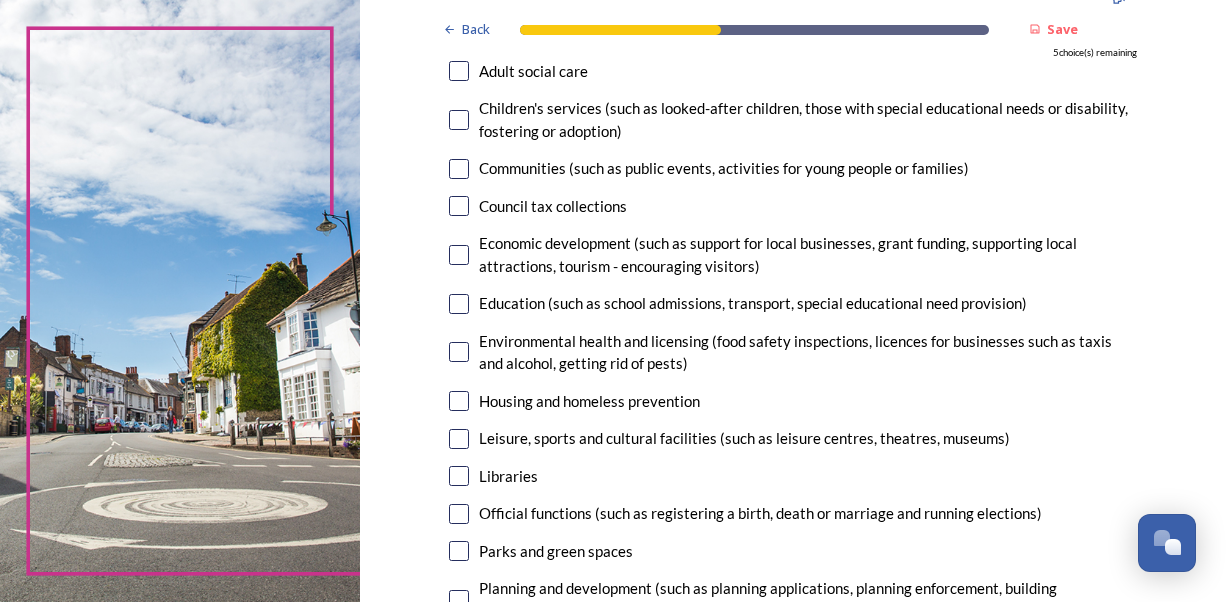 click at bounding box center [459, 304] 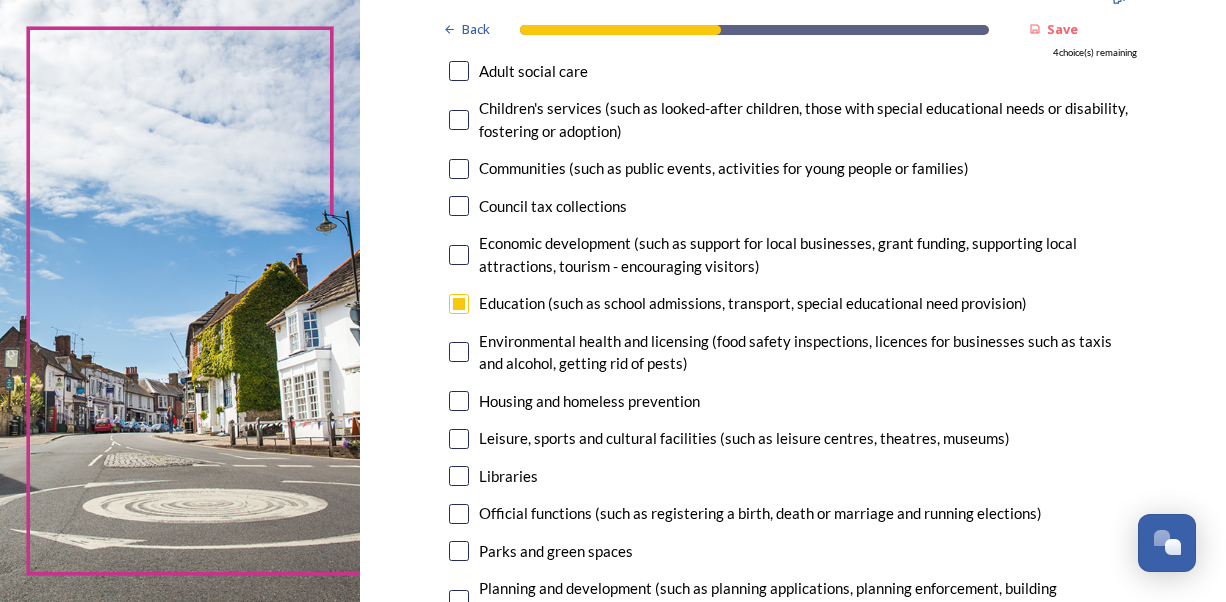 click at bounding box center [459, 439] 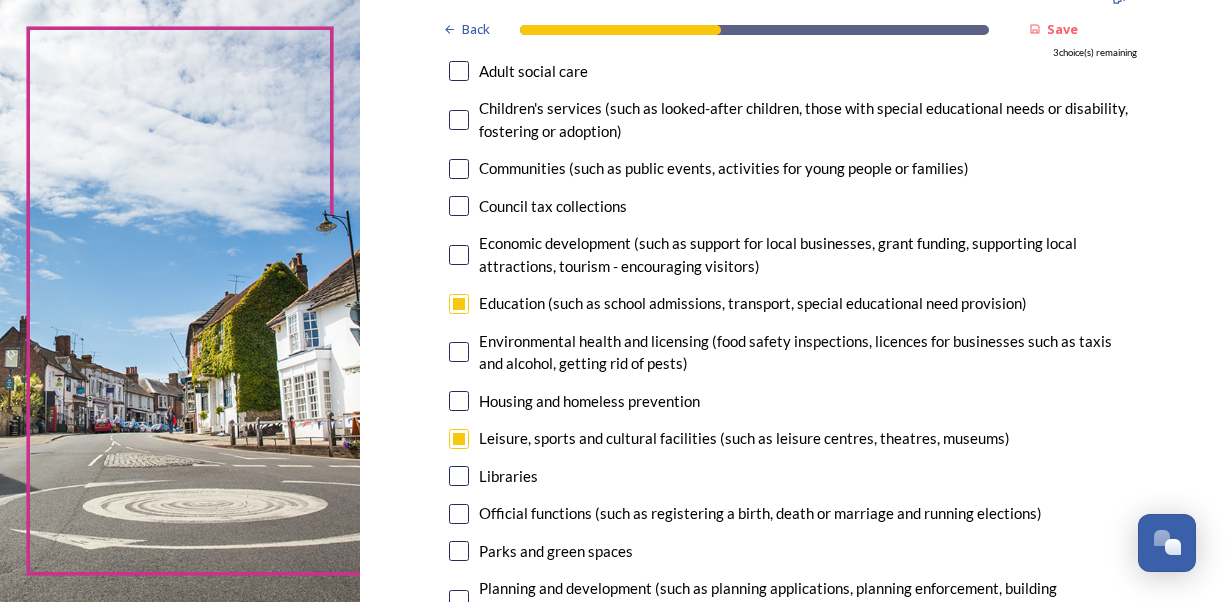 click at bounding box center (459, 551) 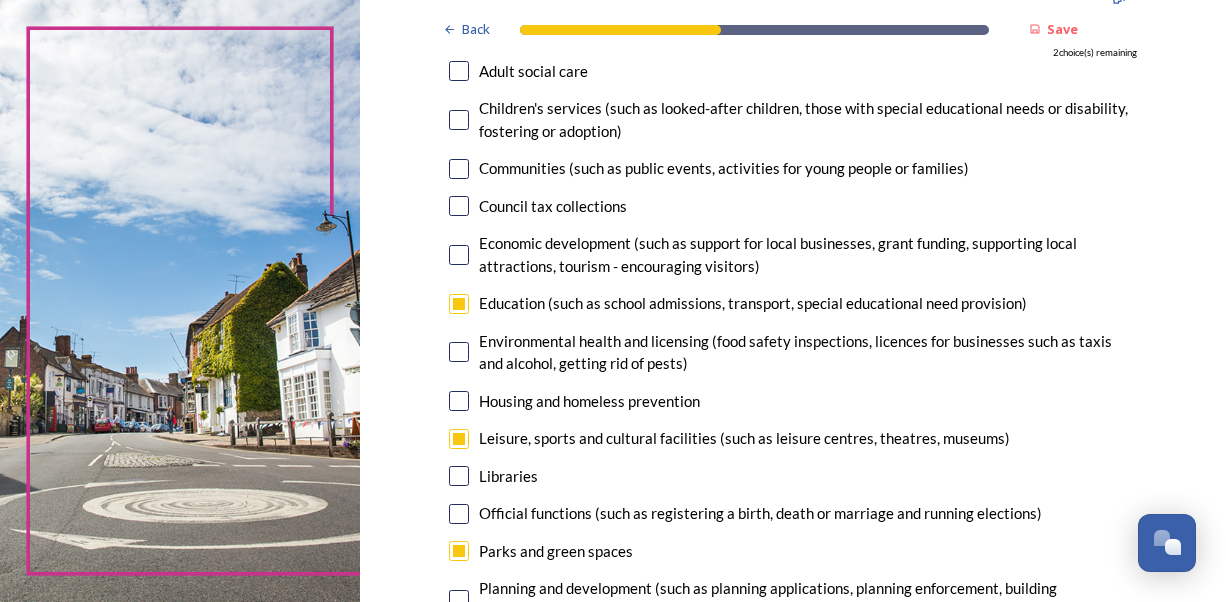 click at bounding box center [459, 169] 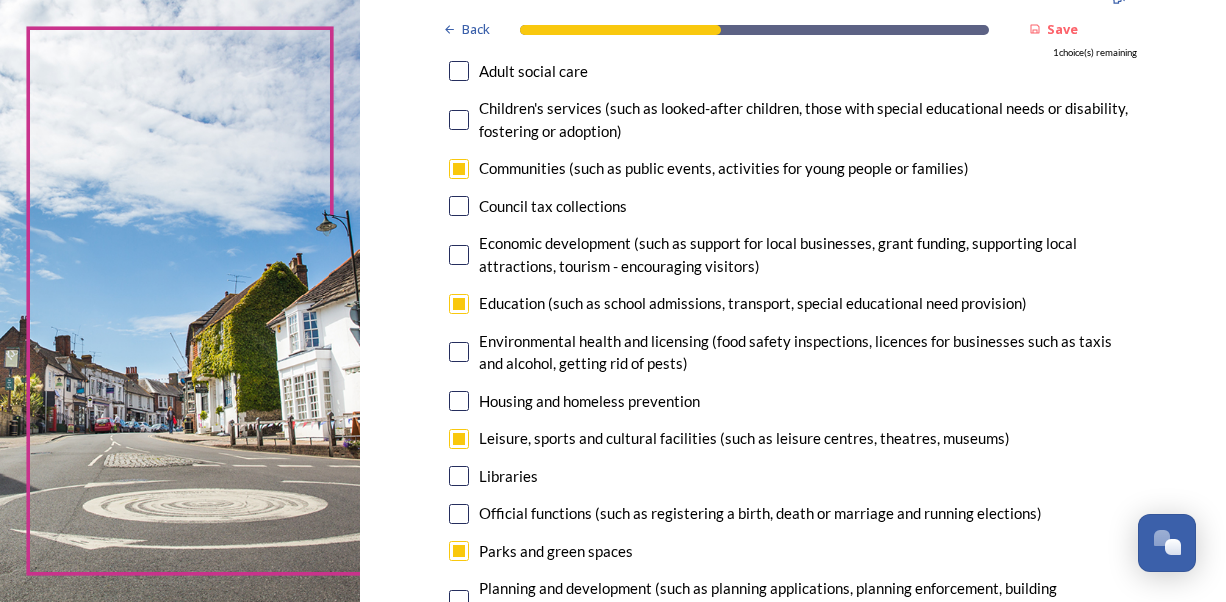 click at bounding box center [459, 120] 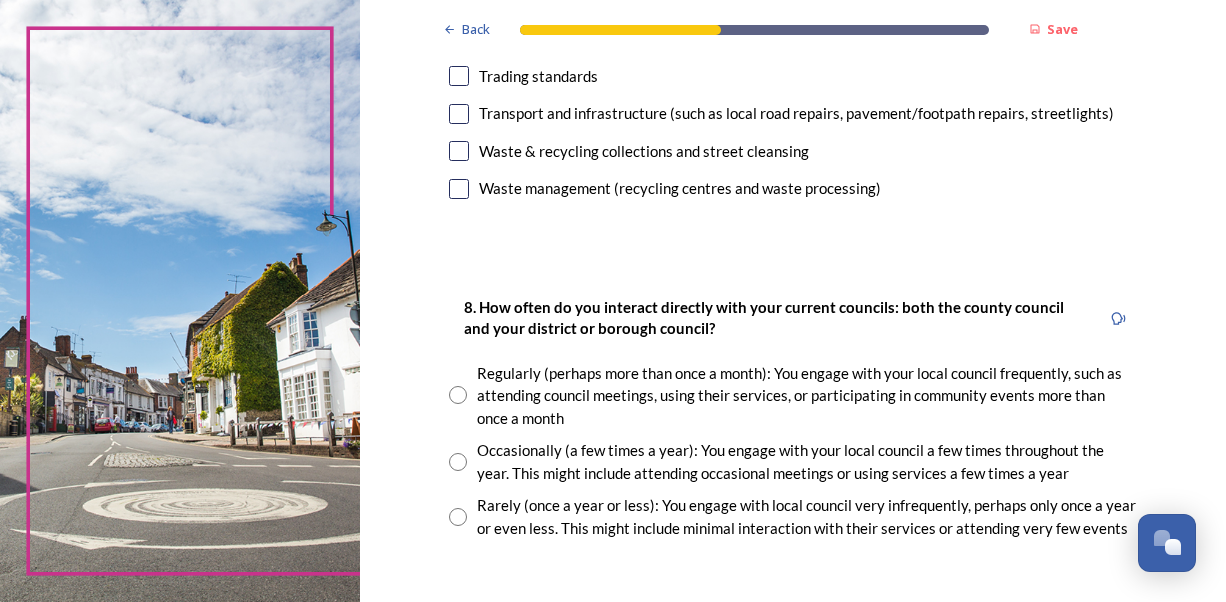scroll, scrollTop: 957, scrollLeft: 0, axis: vertical 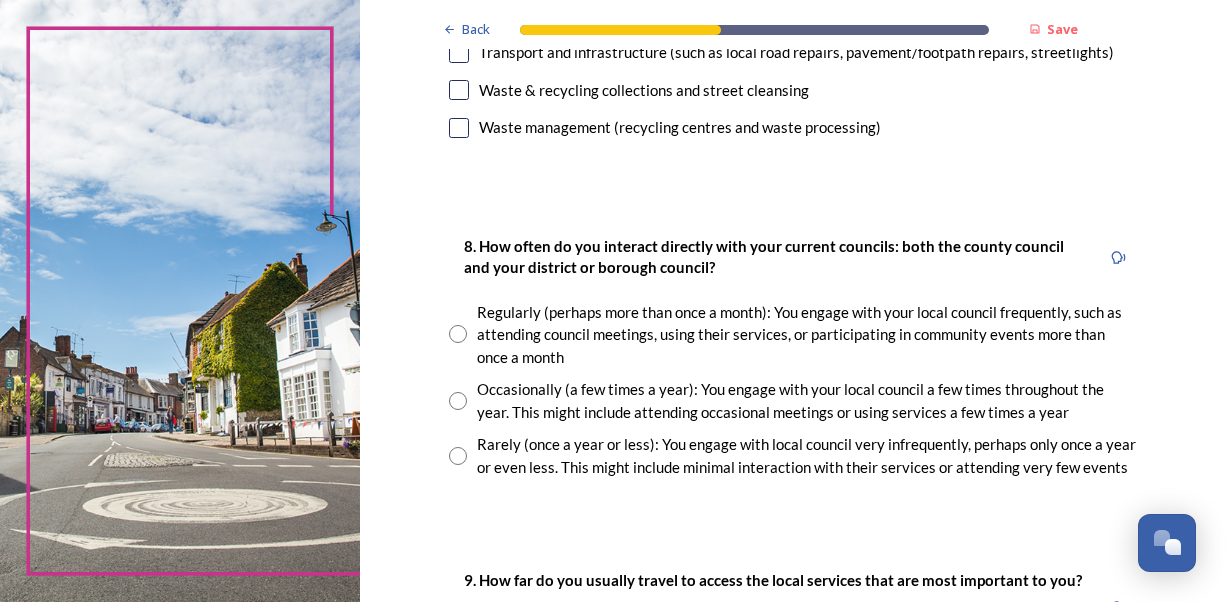 click at bounding box center (459, 90) 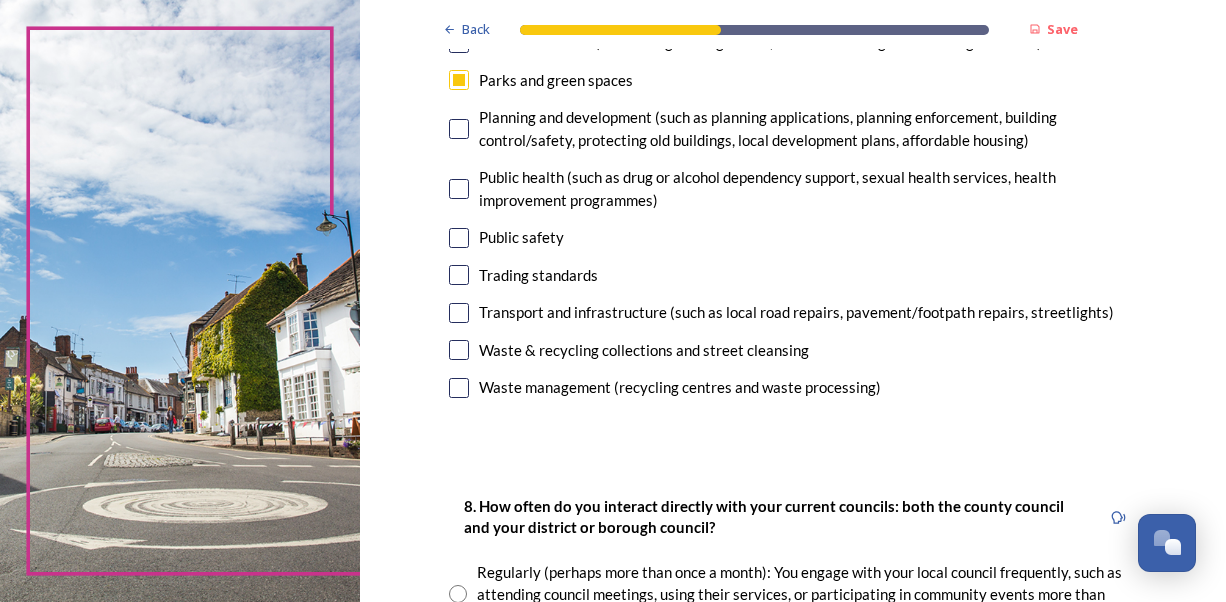 scroll, scrollTop: 666, scrollLeft: 0, axis: vertical 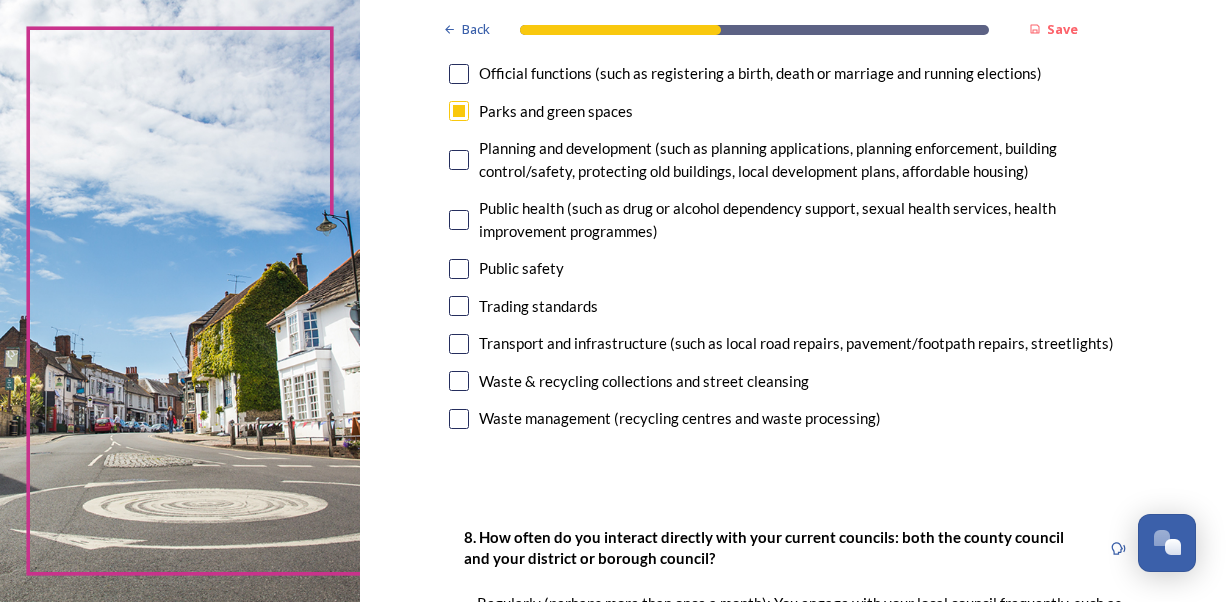 click at bounding box center [459, 111] 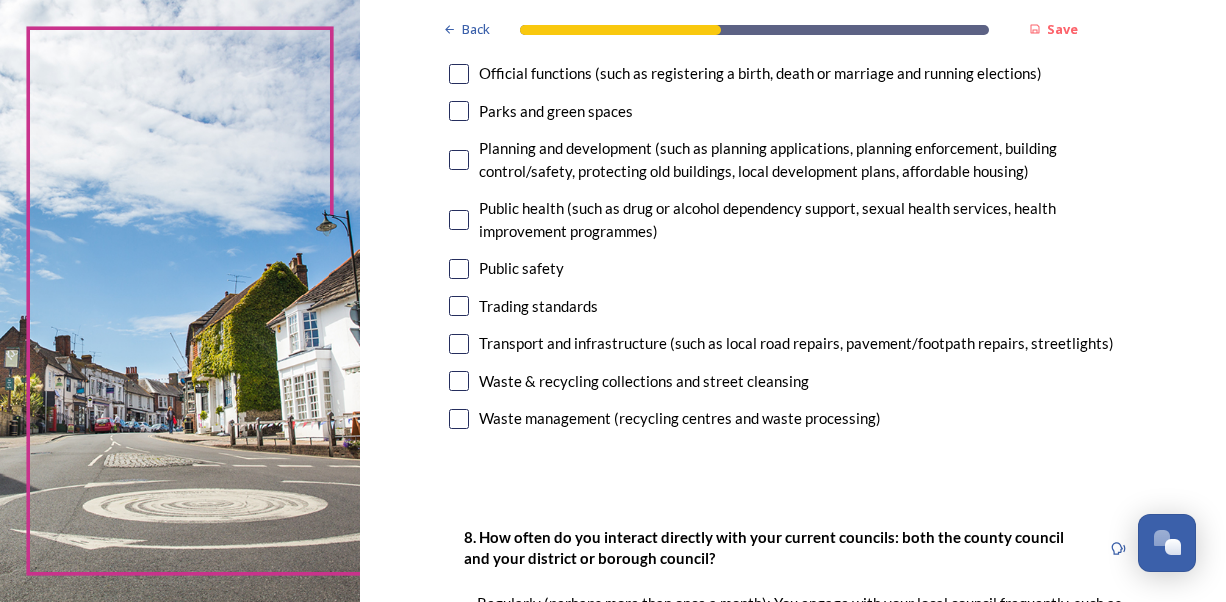click at bounding box center (459, 419) 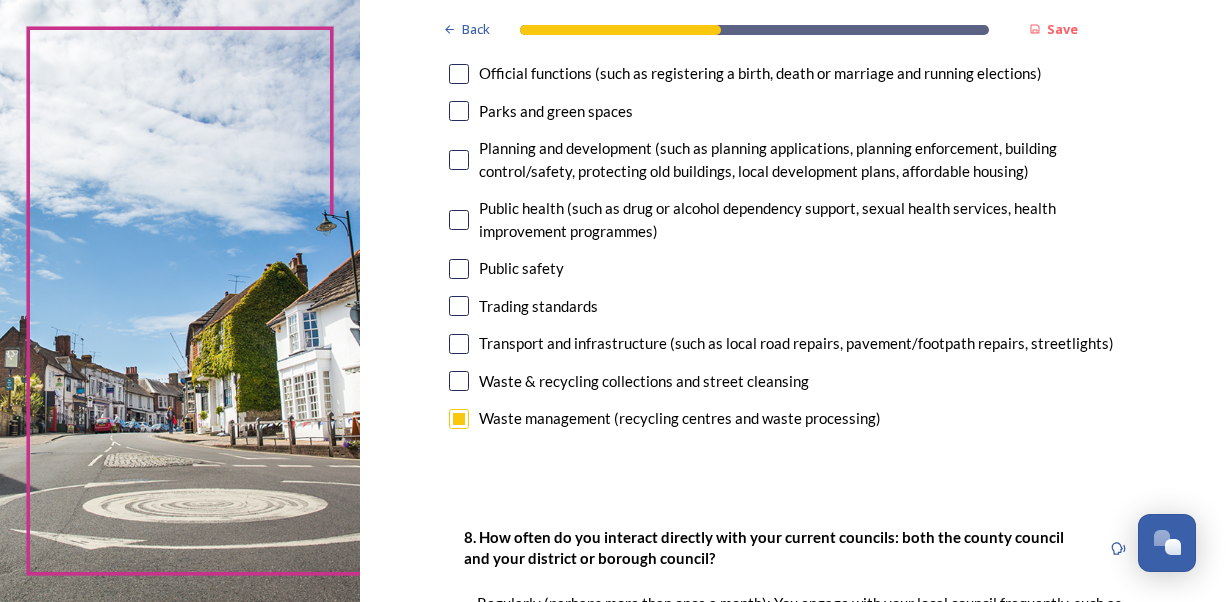 click on "Waste management (recycling centres and waste processing)" at bounding box center [793, 418] 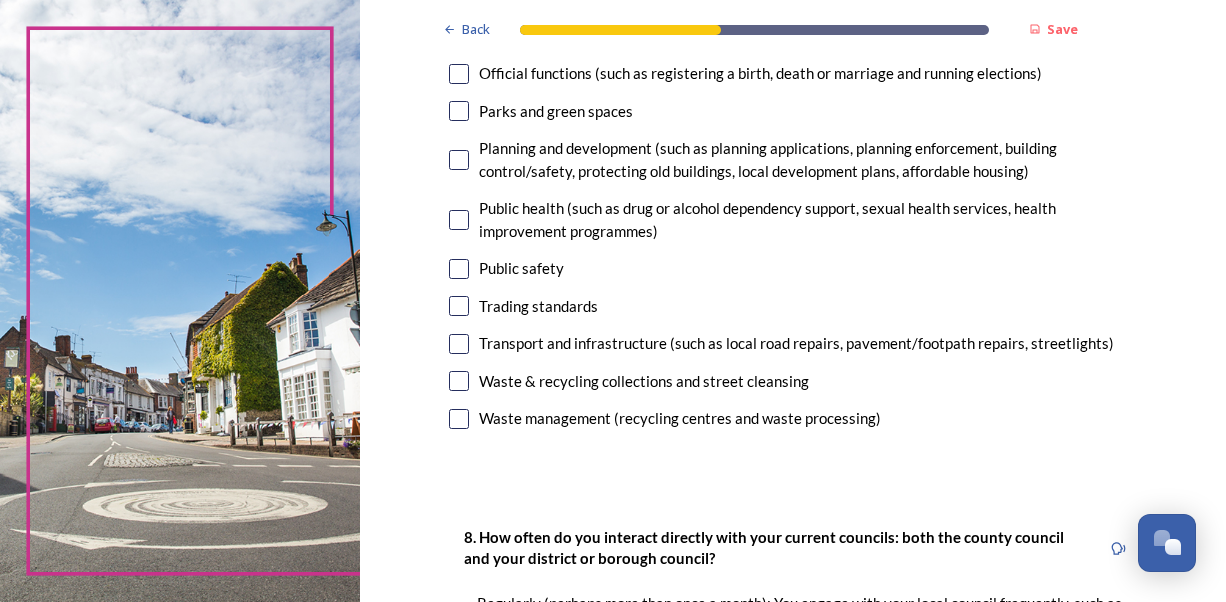 click at bounding box center [459, 381] 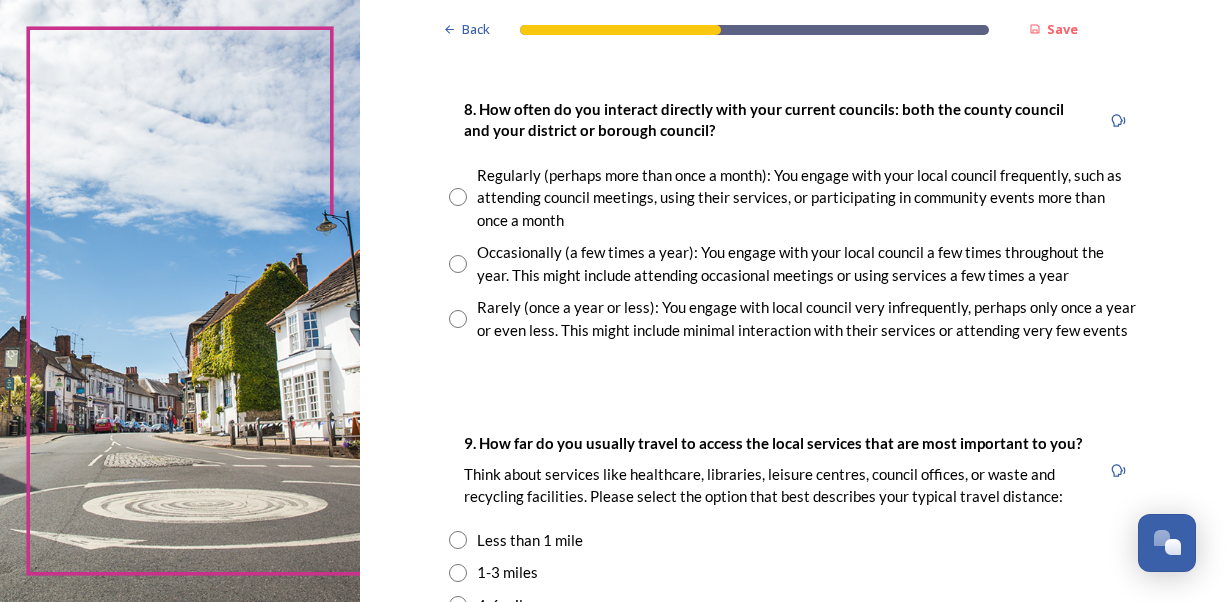 scroll, scrollTop: 1102, scrollLeft: 0, axis: vertical 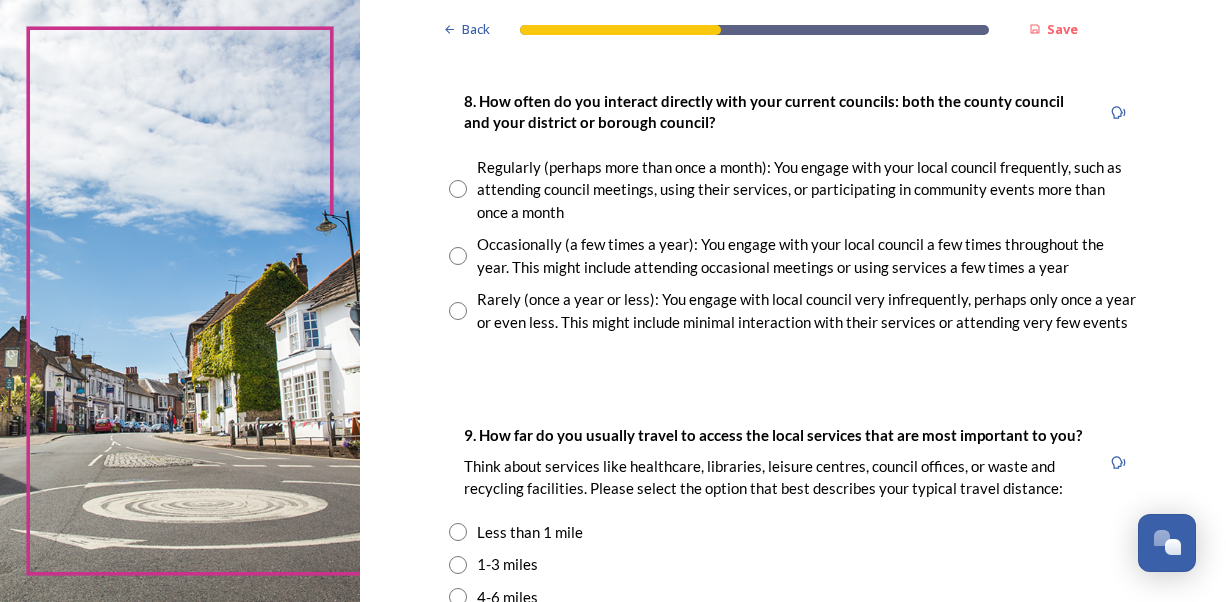 click at bounding box center (458, 311) 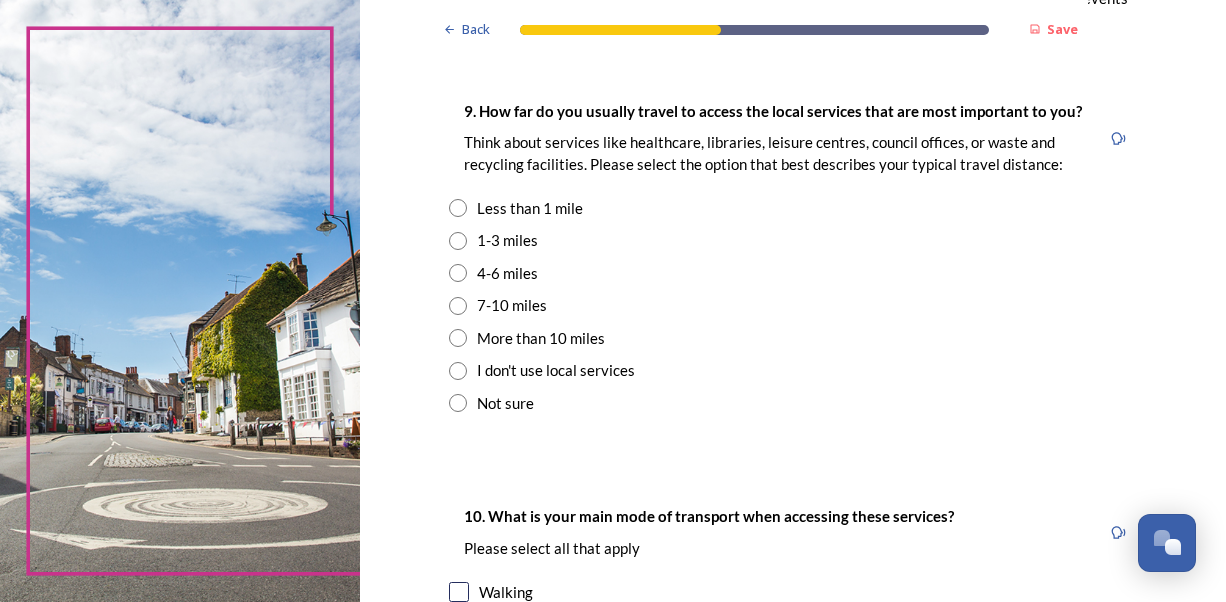 scroll, scrollTop: 1466, scrollLeft: 0, axis: vertical 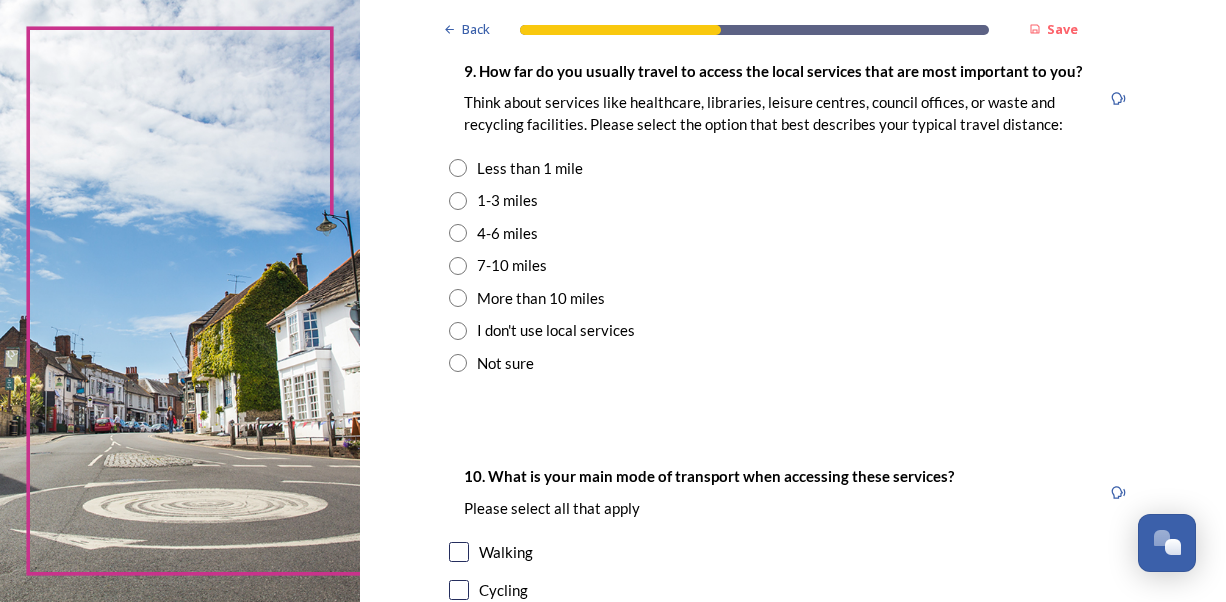 click at bounding box center [458, 168] 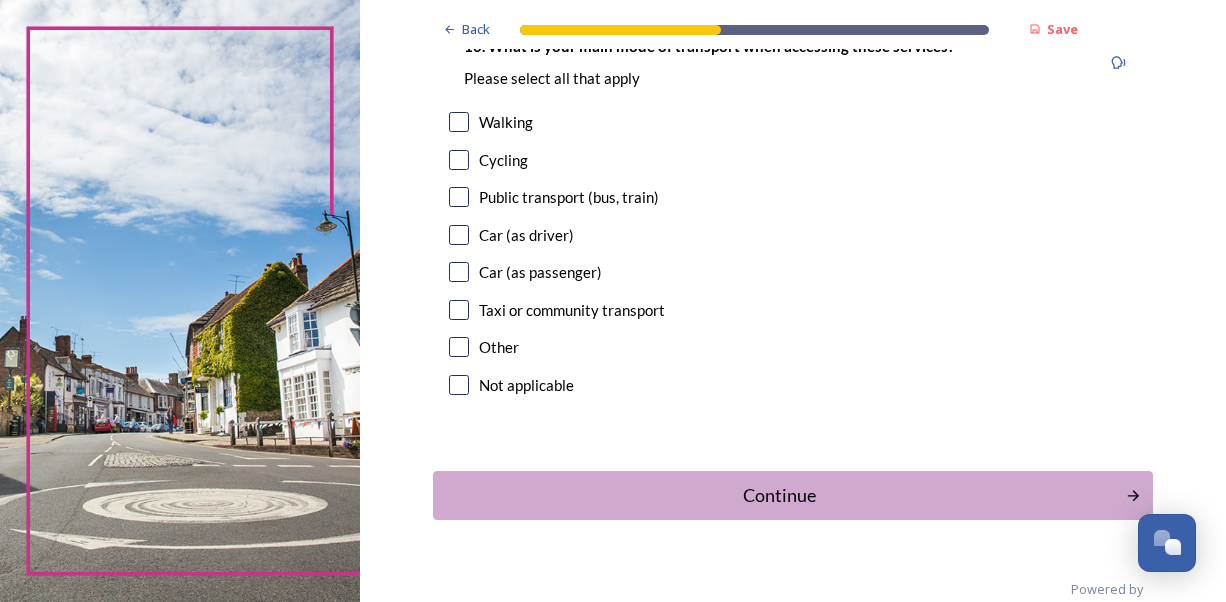 scroll, scrollTop: 1898, scrollLeft: 0, axis: vertical 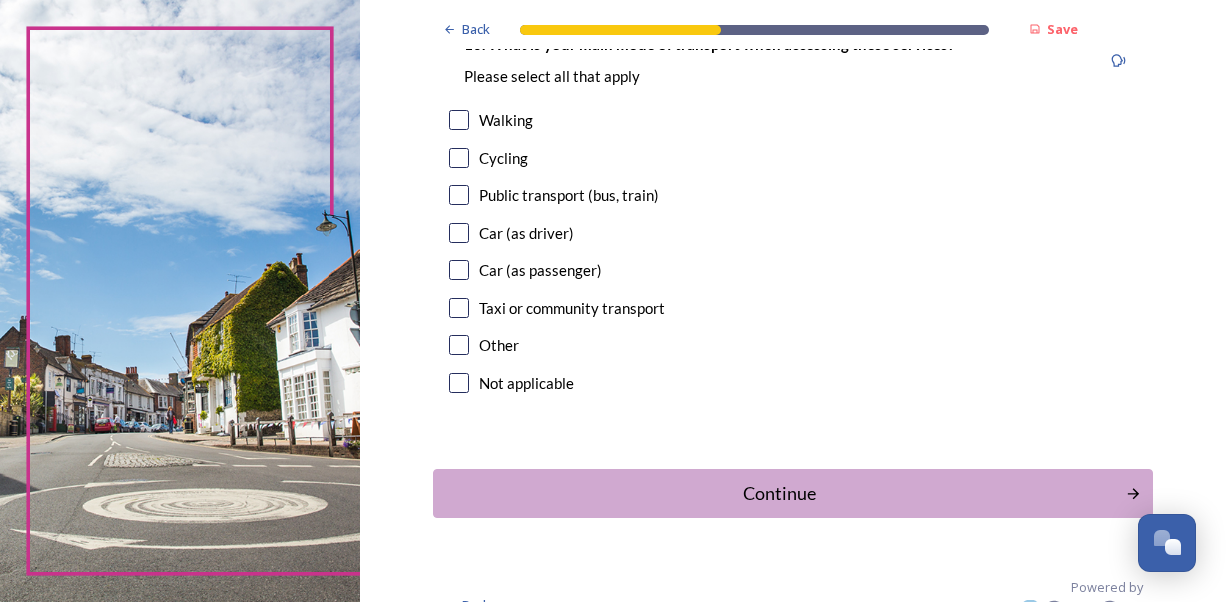 click at bounding box center (459, 120) 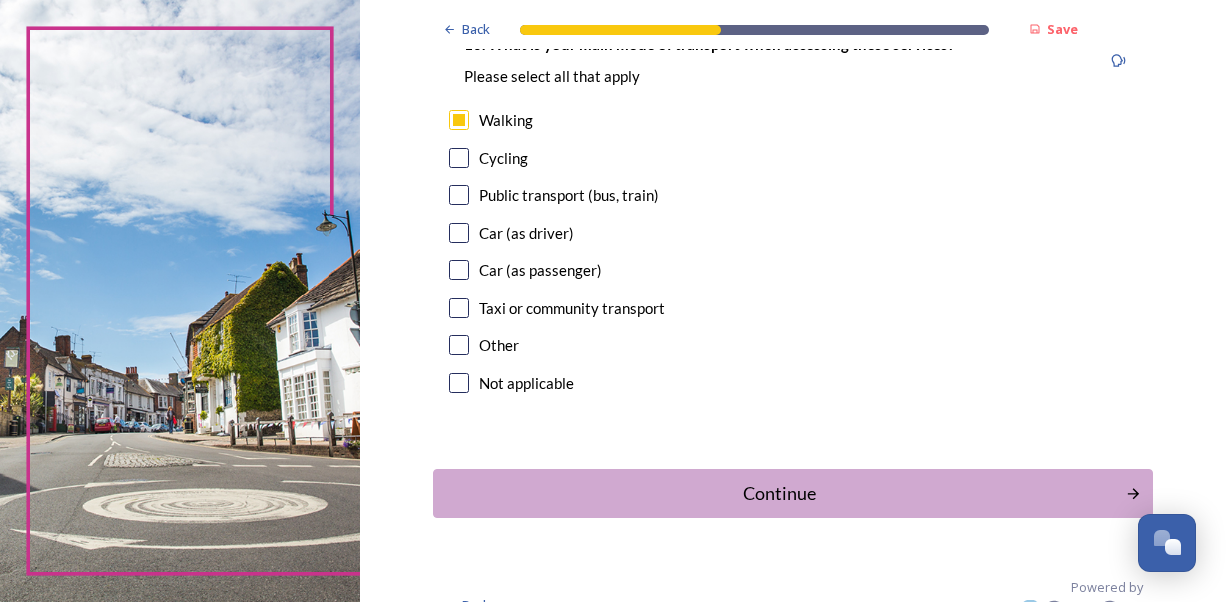 click at bounding box center [459, 195] 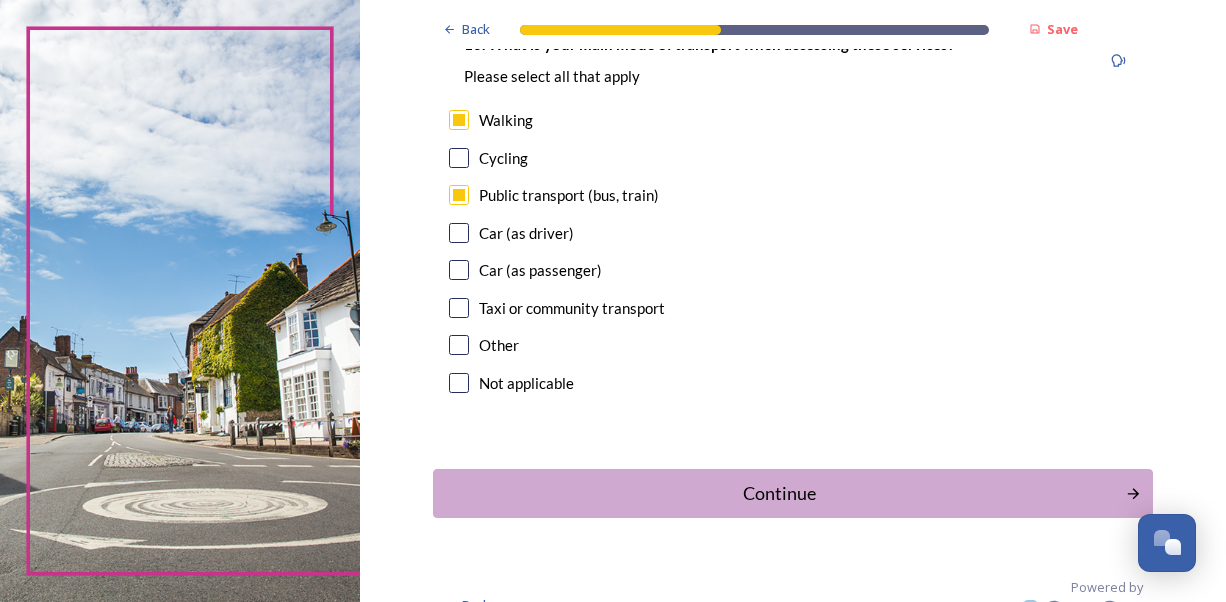 click at bounding box center (459, 233) 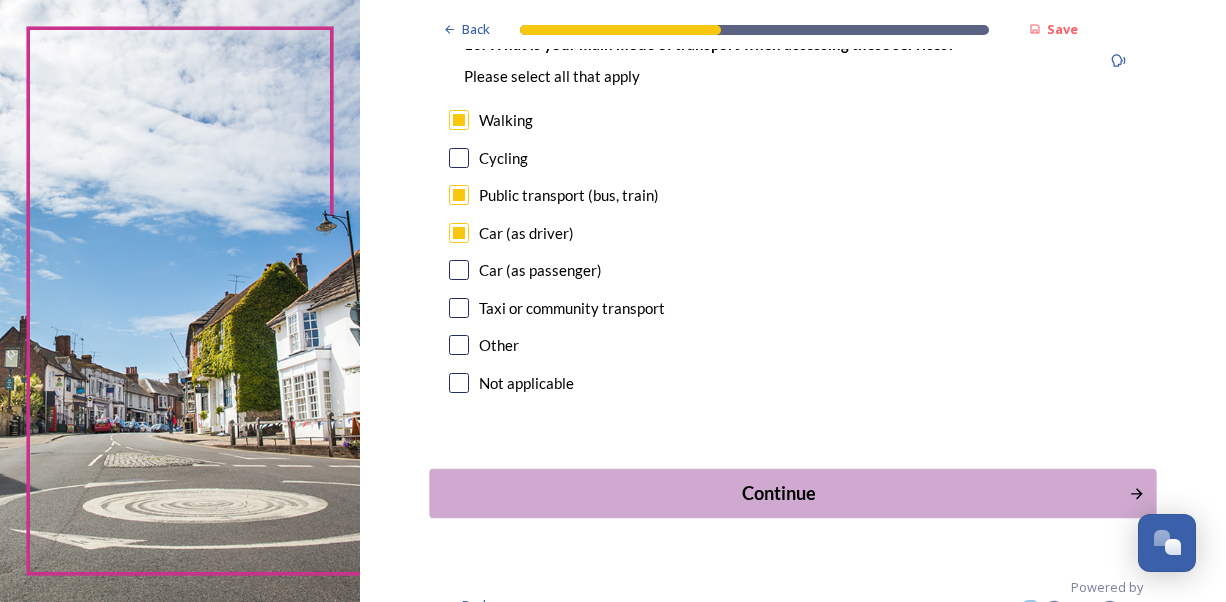 click on "Continue" at bounding box center [778, 493] 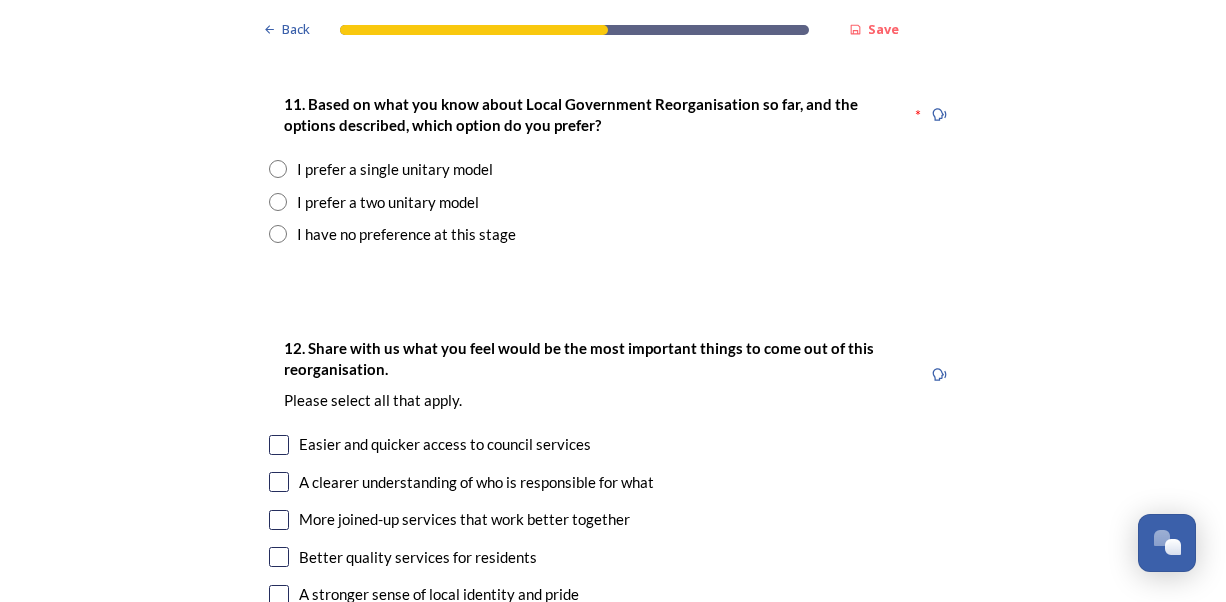 scroll, scrollTop: 2609, scrollLeft: 0, axis: vertical 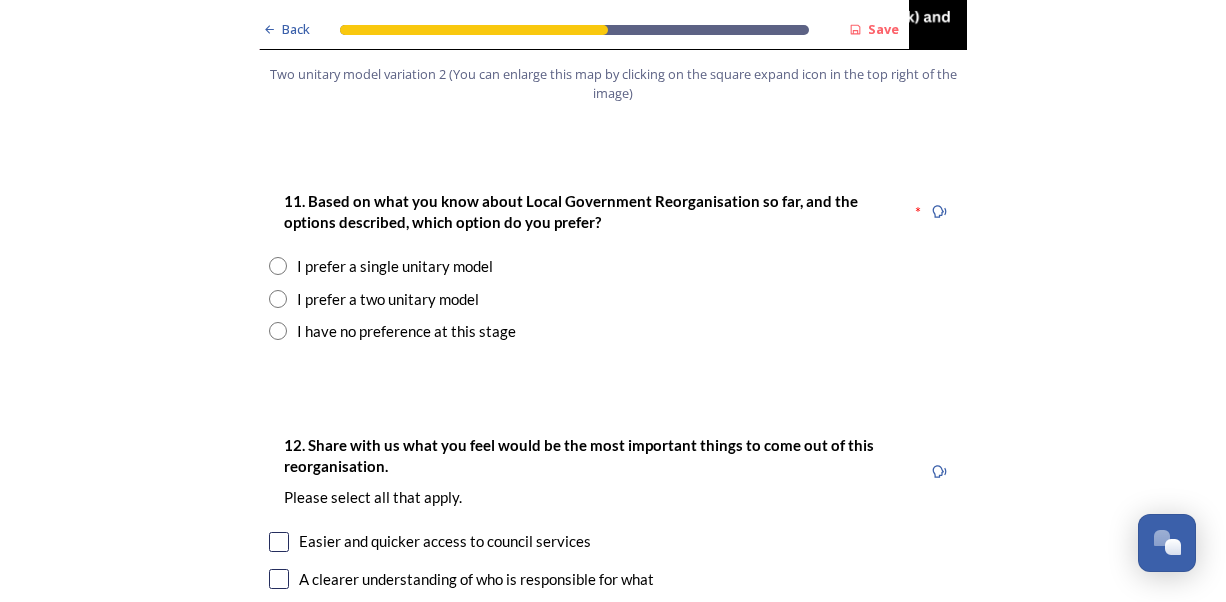 click at bounding box center (278, 266) 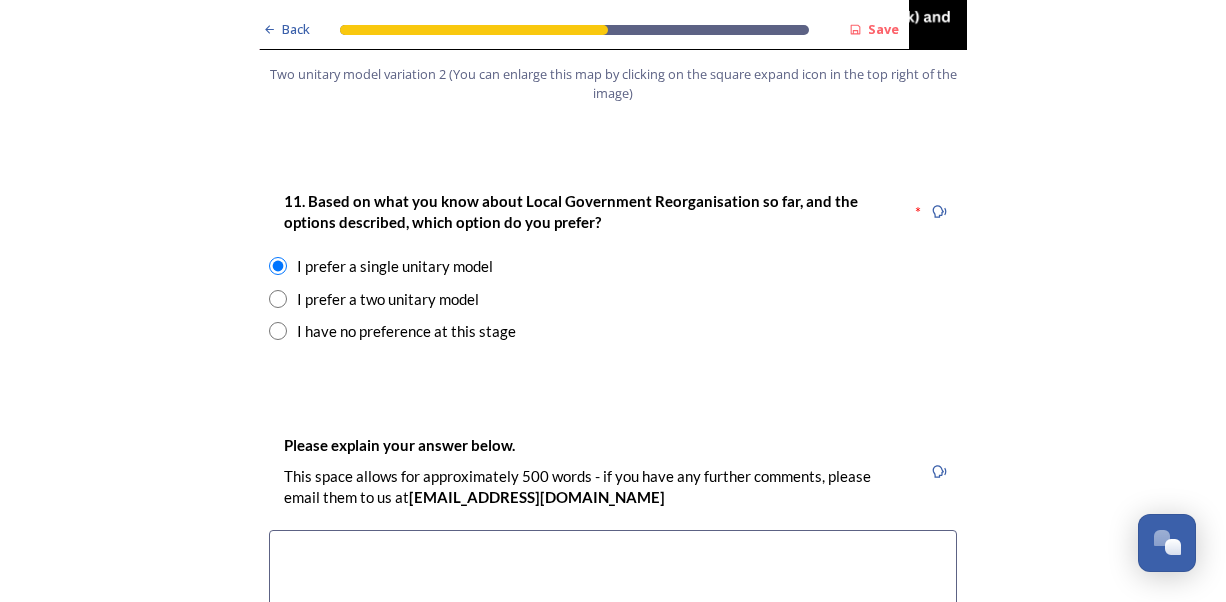 click at bounding box center [613, 642] 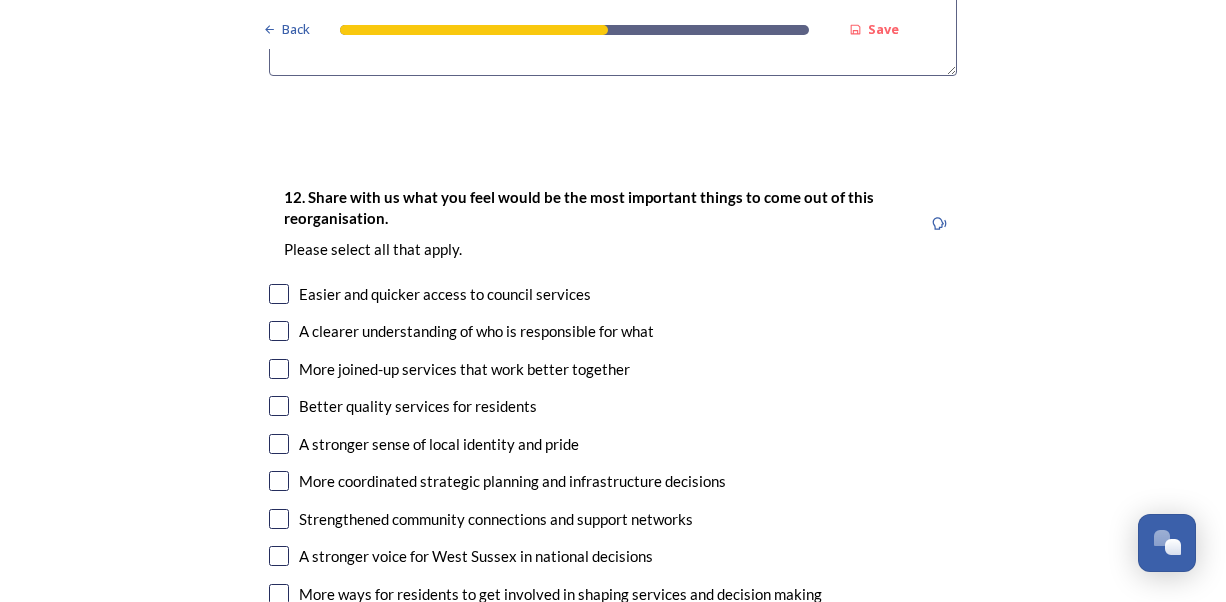 scroll, scrollTop: 3304, scrollLeft: 0, axis: vertical 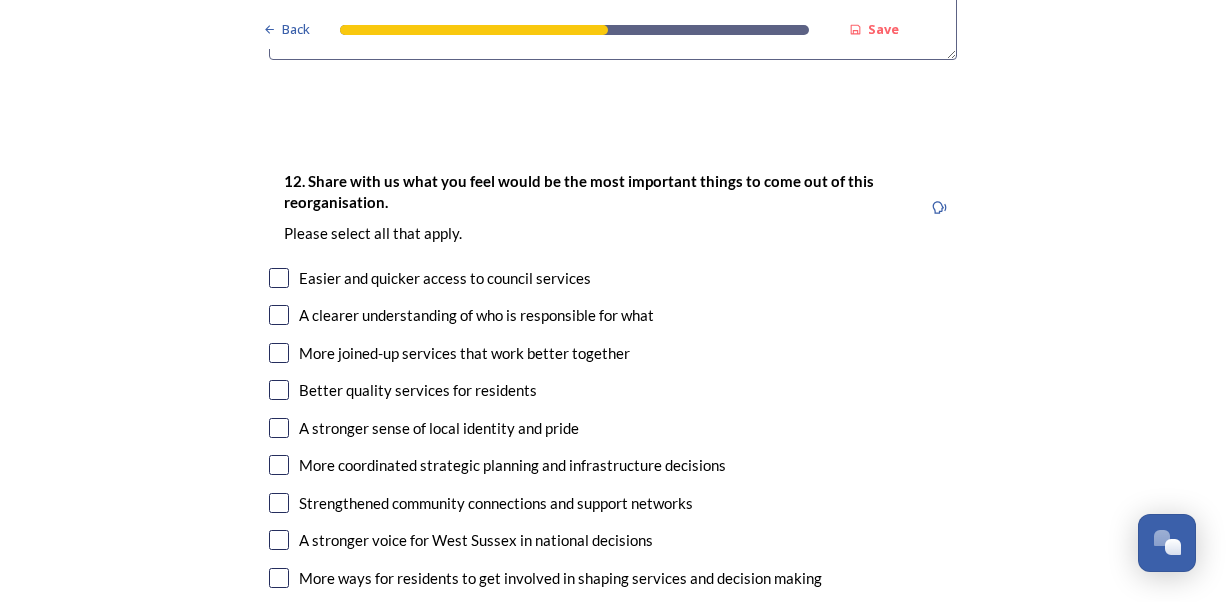 type on "It is less complicated to contact one organisation rather than having to know who deals with what." 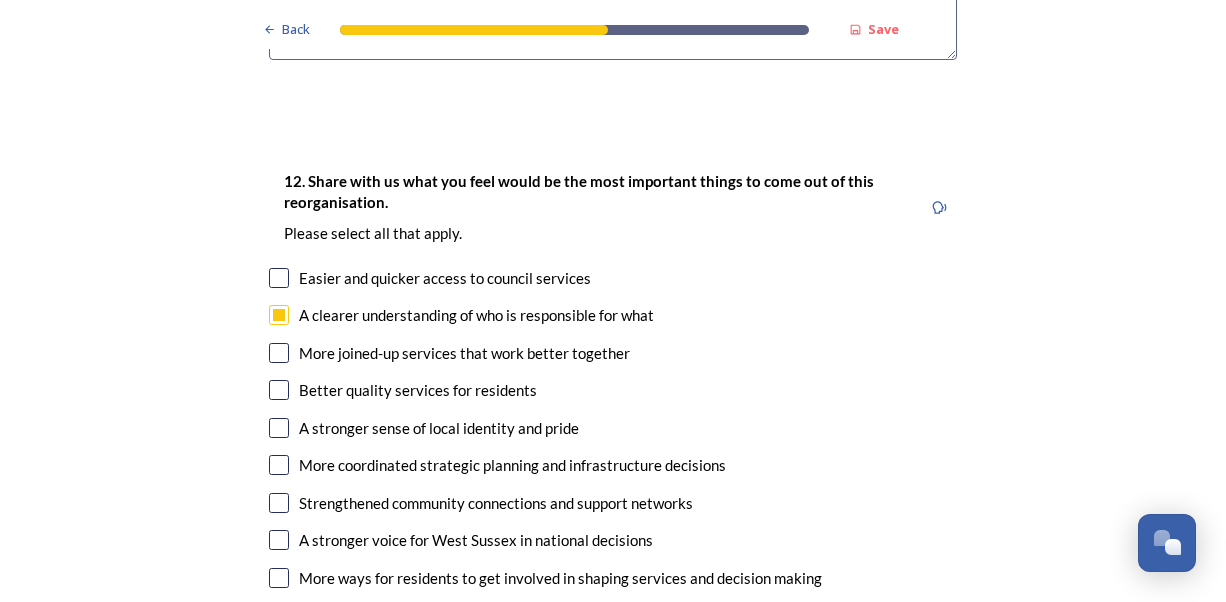 checkbox on "true" 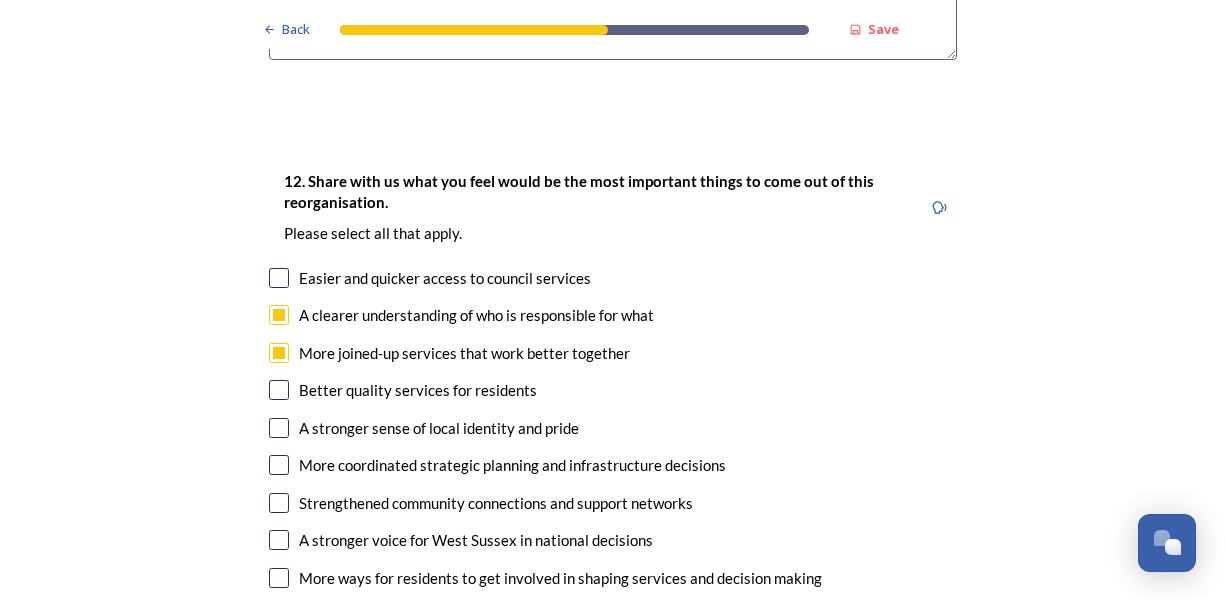 click at bounding box center [279, 390] 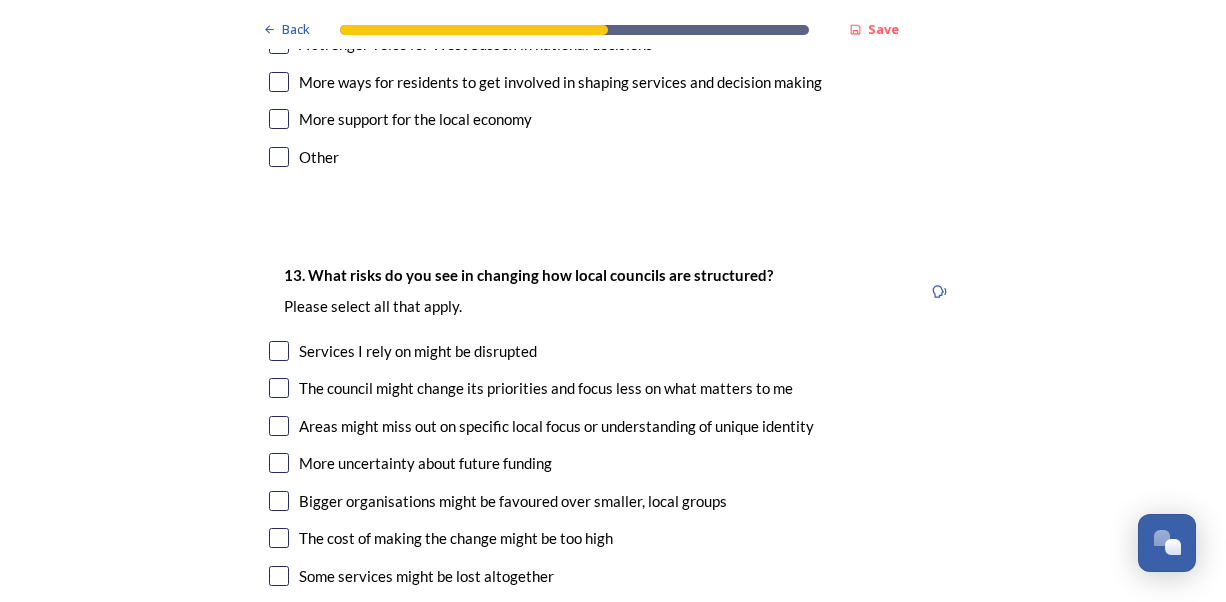 scroll, scrollTop: 3888, scrollLeft: 0, axis: vertical 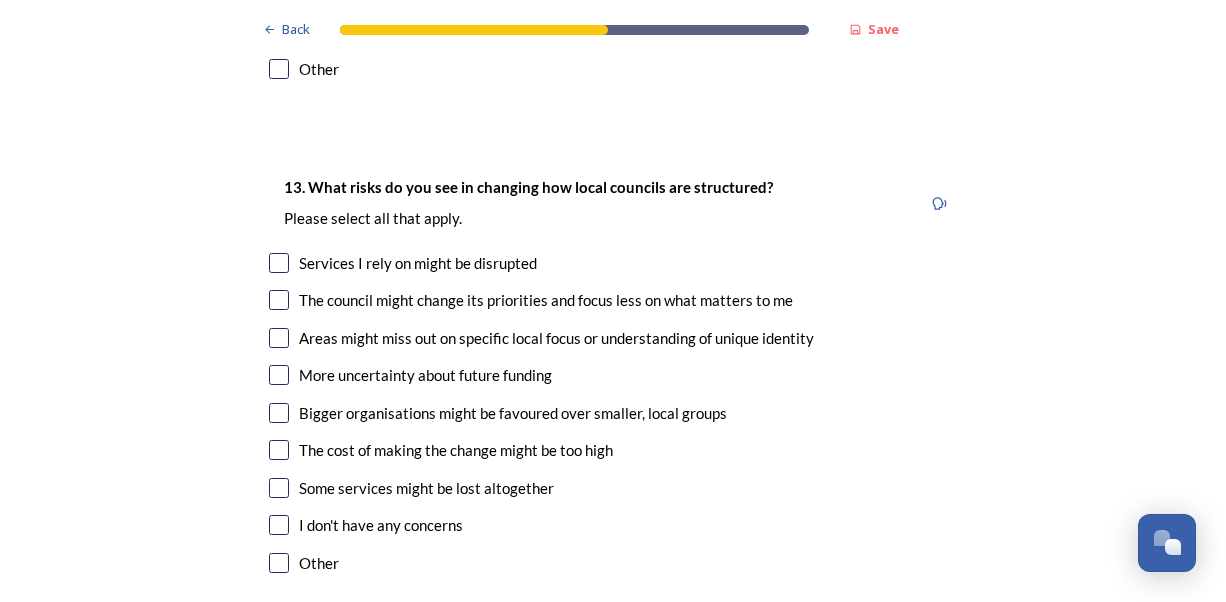 click at bounding box center [279, 263] 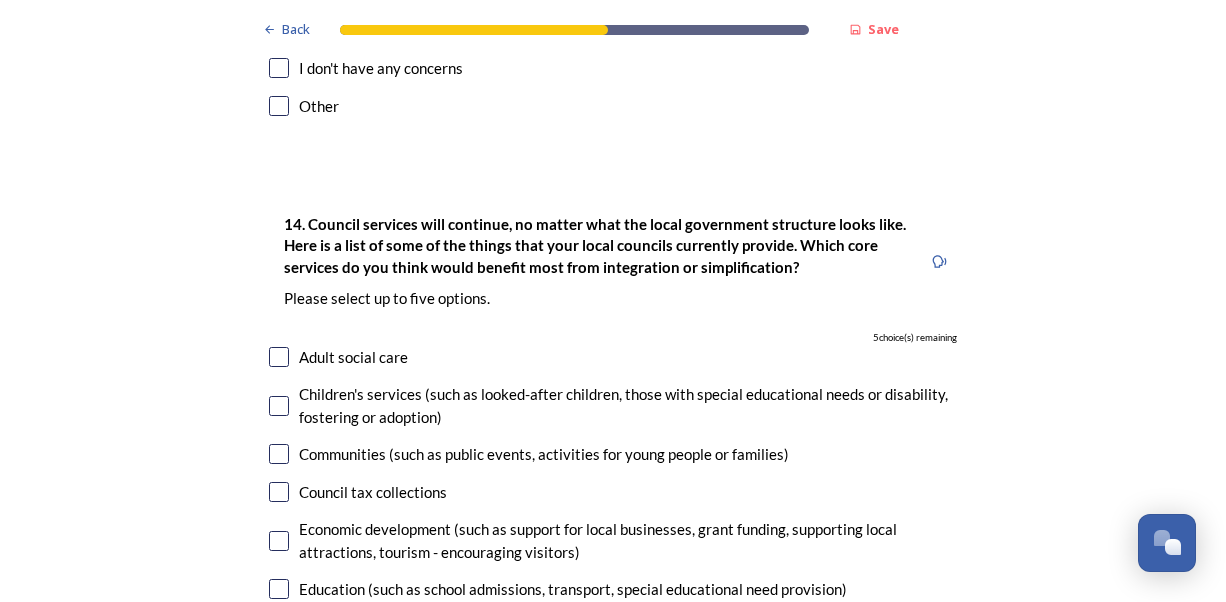 scroll, scrollTop: 4472, scrollLeft: 0, axis: vertical 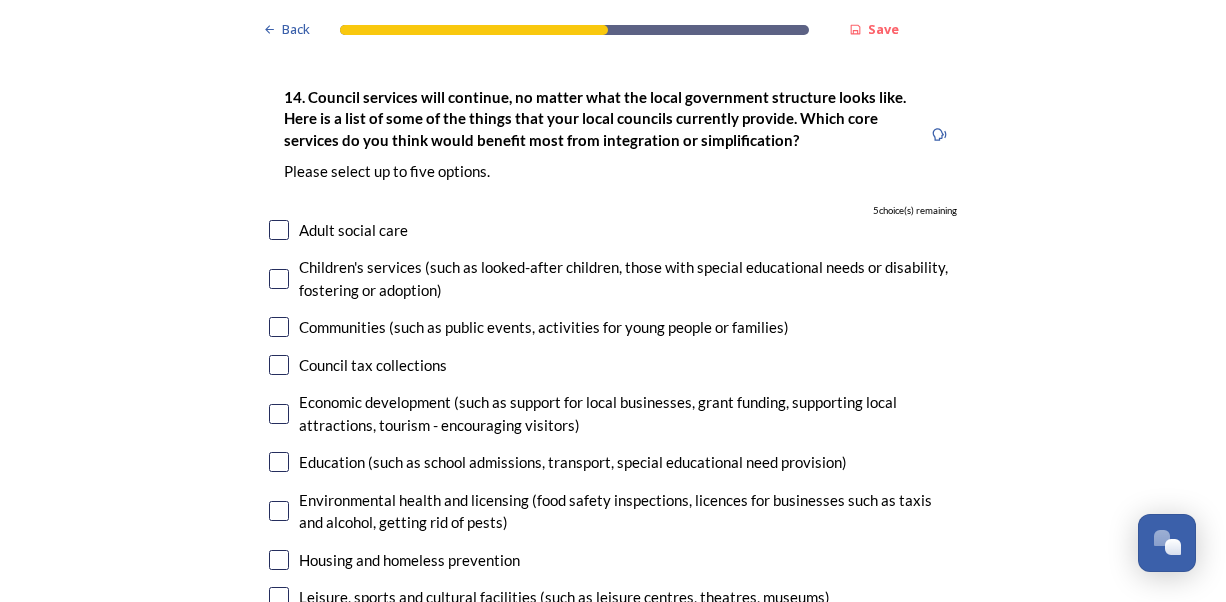 click at bounding box center [279, 279] 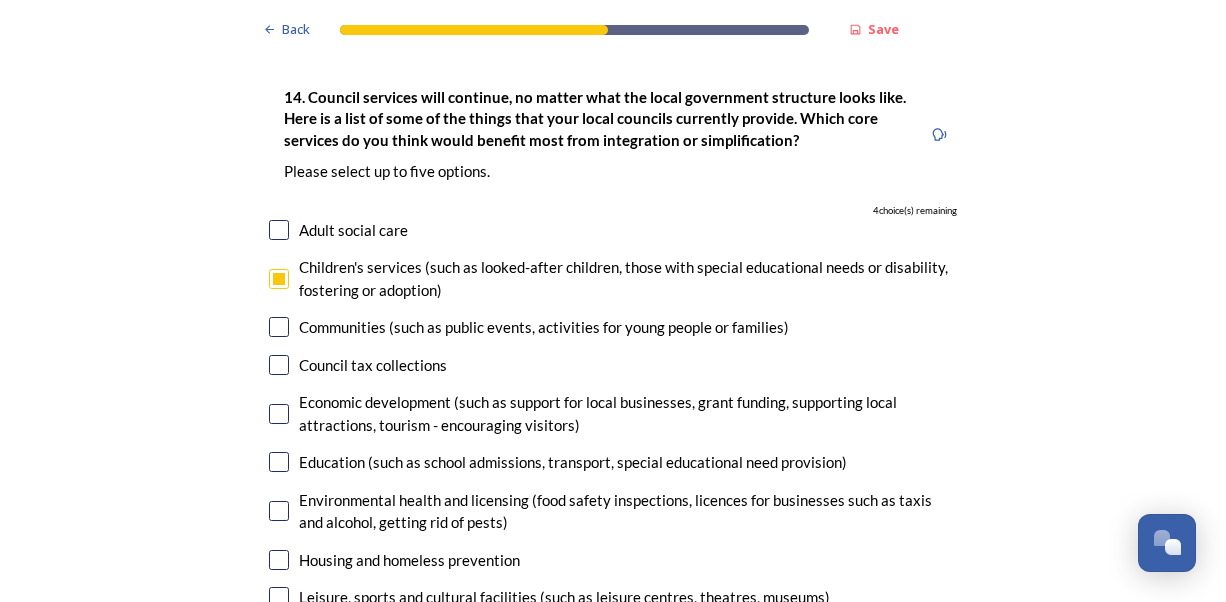 click at bounding box center [279, 327] 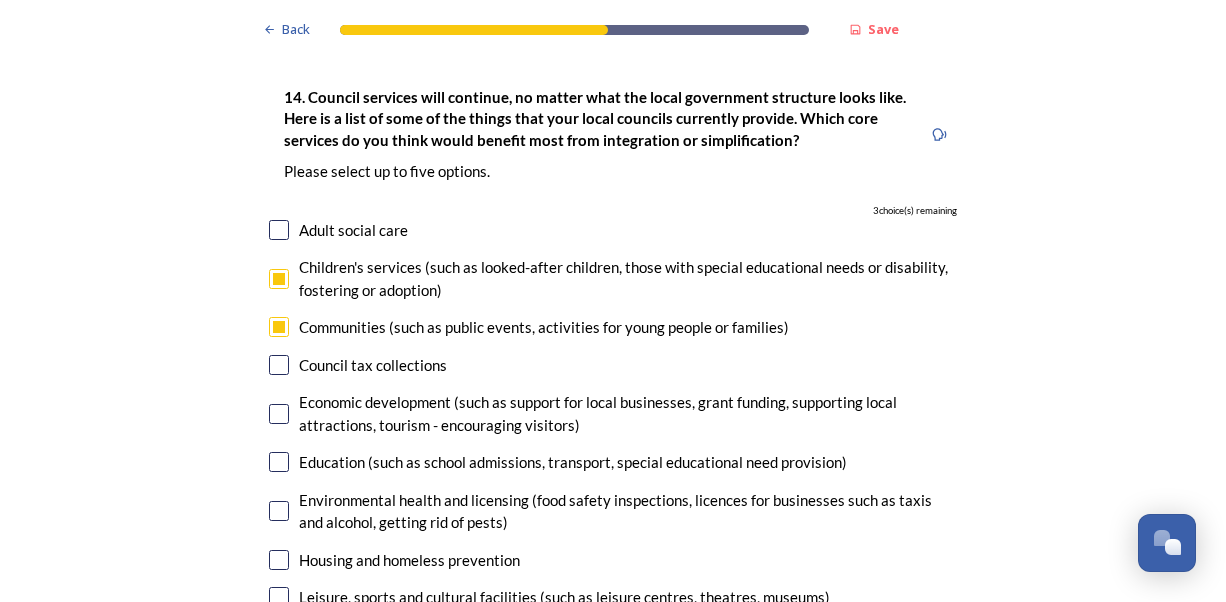 click on "14. Council services will continue, no matter what the local government structure looks like. Here is a list of some of the things that your local councils currently provide. ﻿Which core services do you think would benefit most from integration or simplification?  Please select up to five options. 3  choice(s) remaining Adult social care   Children's services (such as looked-after children, those with special educational needs or disability, fostering or adoption) Communities (such as public events, activities for young people or families)   Council tax collections Economic development (such as support for local businesses, grant funding, supporting local attractions, tourism - encouraging visitors)  Education (such as school admissions, transport, special educational need provision)  Environmental health and licensing (food safety inspections, licences for businesses such as taxis and alcohol, getting rid of pests) Housing and homeless prevention Libraries Parks and green spaces Public safety" at bounding box center (613, 559) 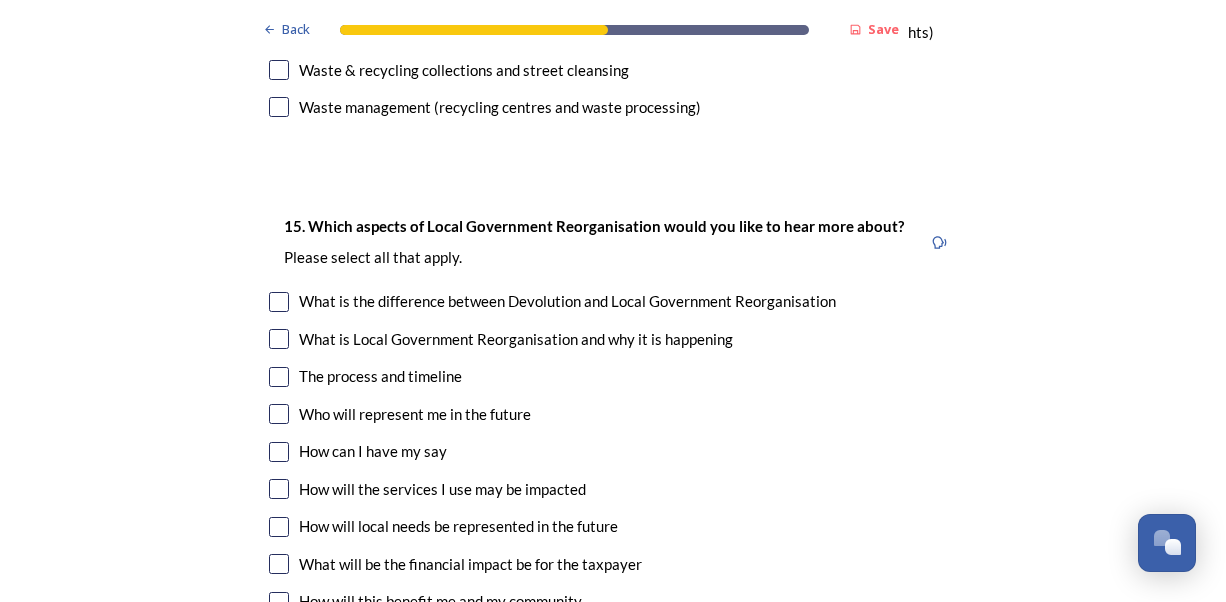 scroll, scrollTop: 5238, scrollLeft: 0, axis: vertical 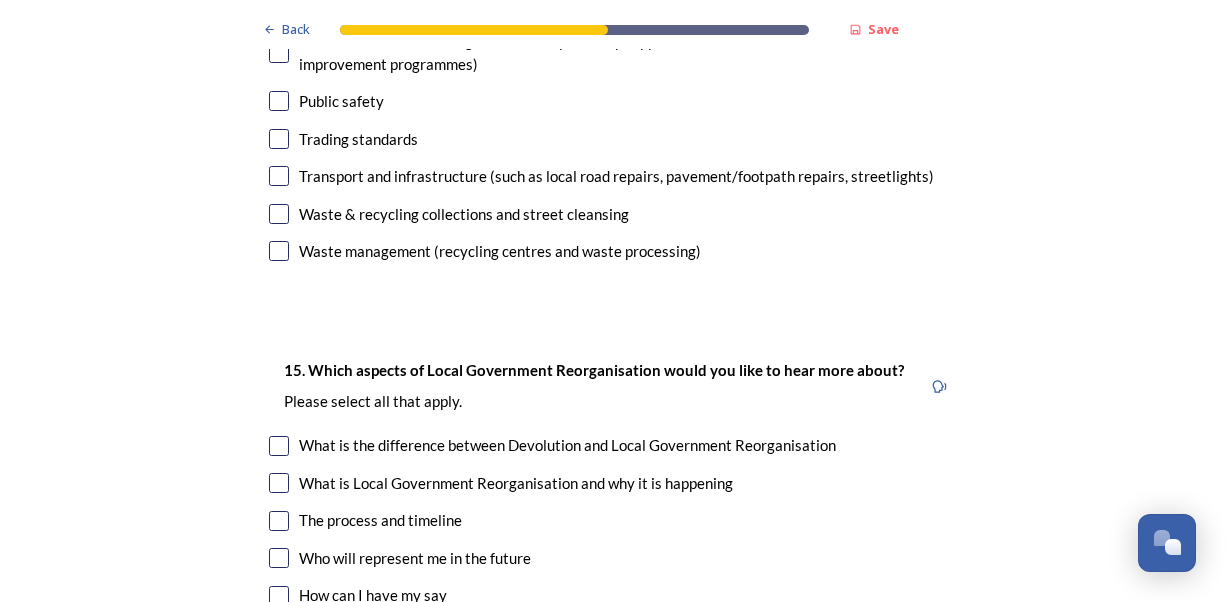 click at bounding box center [279, 214] 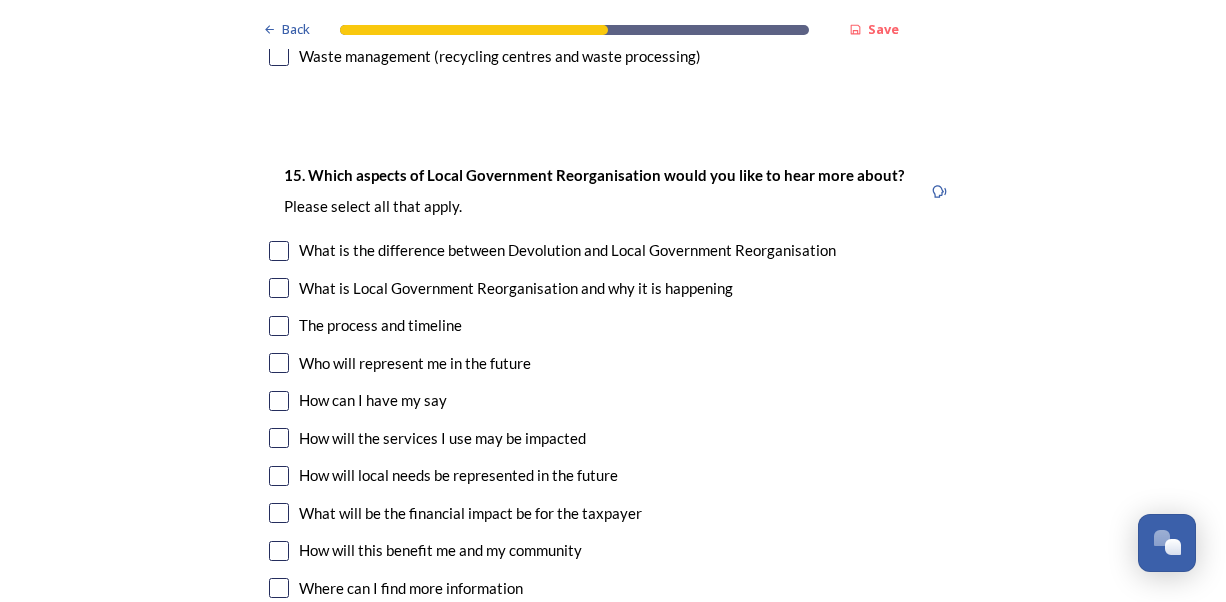 scroll, scrollTop: 5441, scrollLeft: 0, axis: vertical 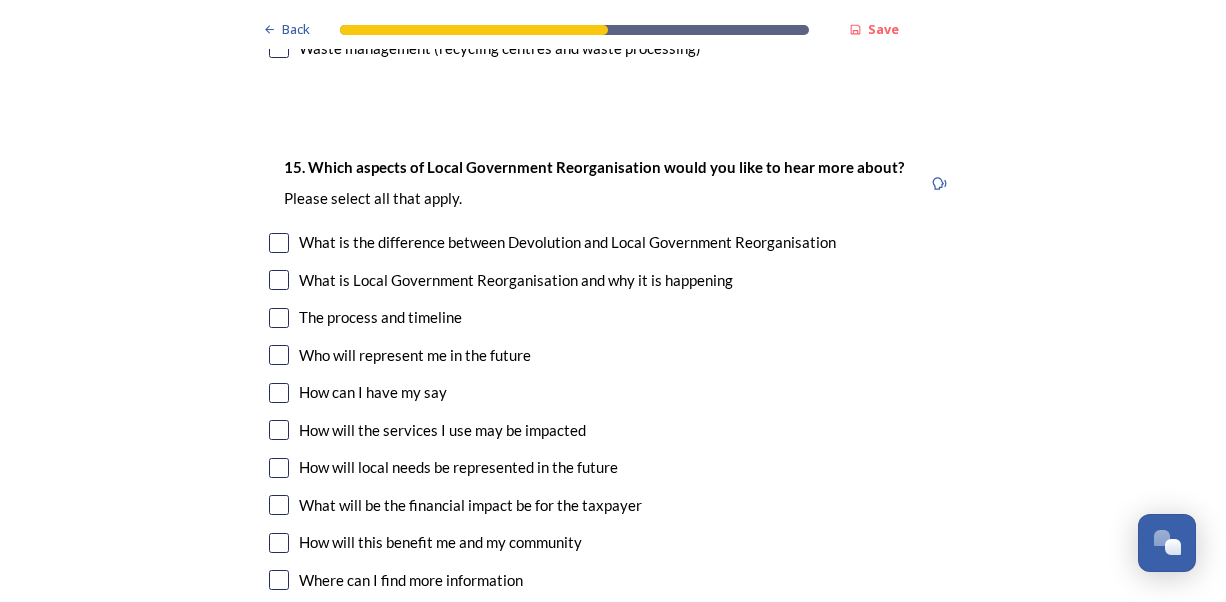click on "The process and timeline" at bounding box center (613, 317) 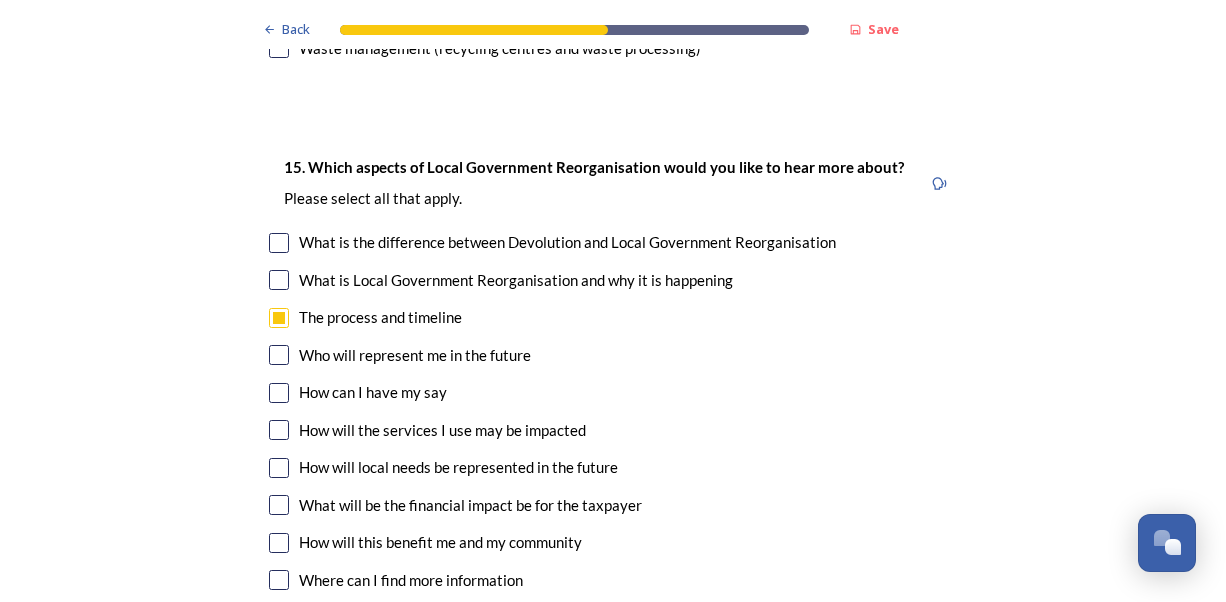 checkbox on "true" 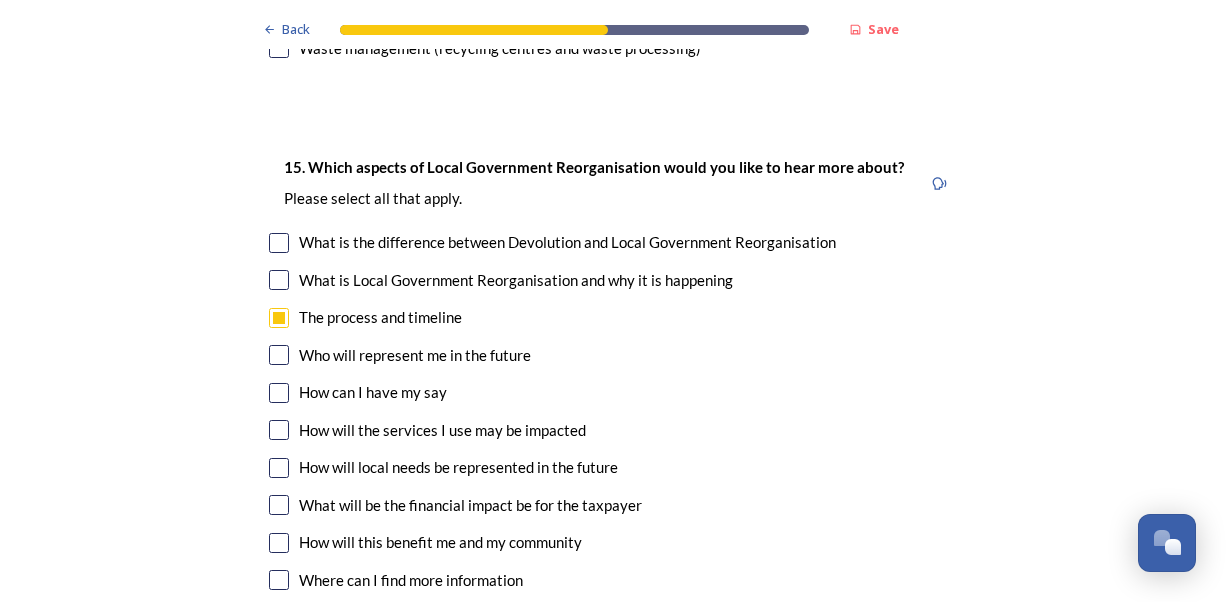 click on "How can I have my say" at bounding box center [613, 392] 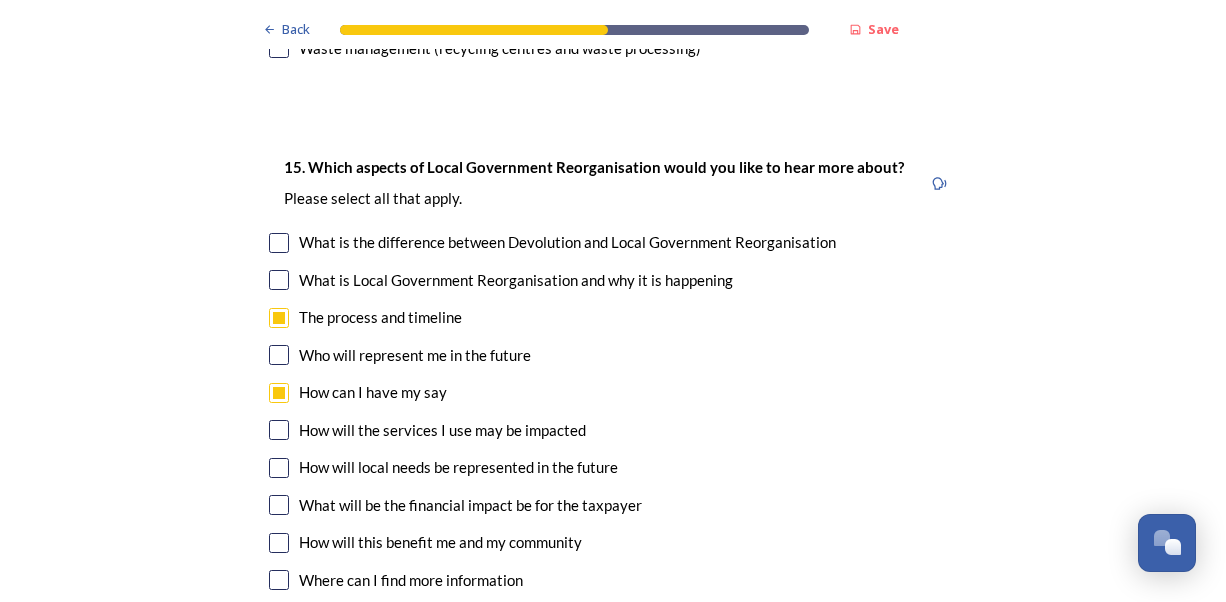 click at bounding box center [279, 430] 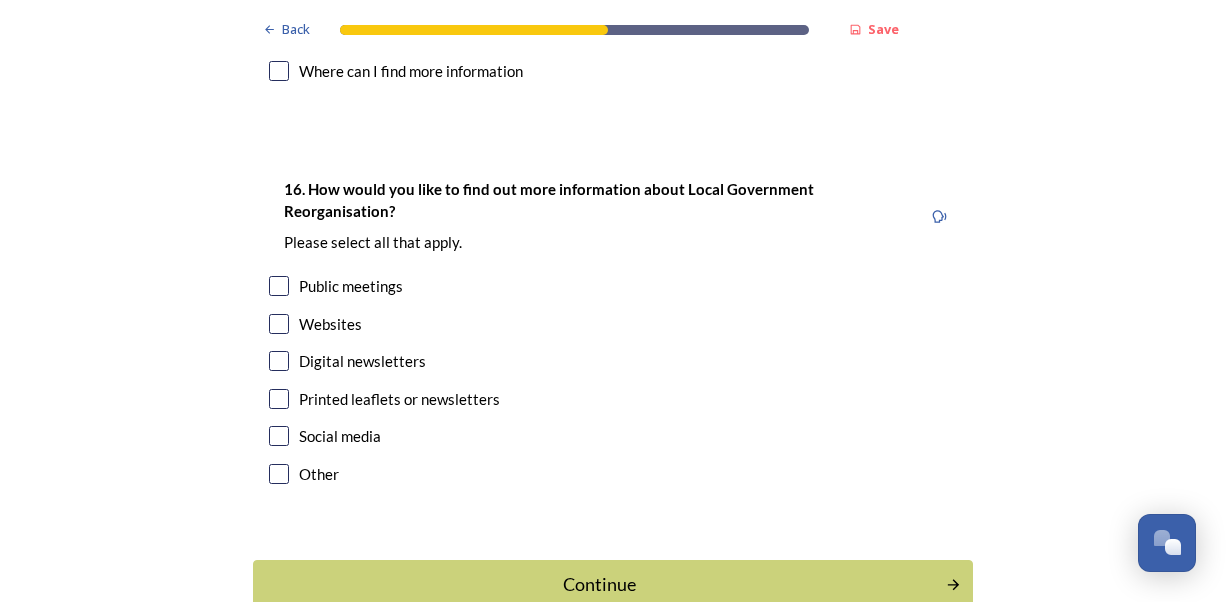 scroll, scrollTop: 5965, scrollLeft: 0, axis: vertical 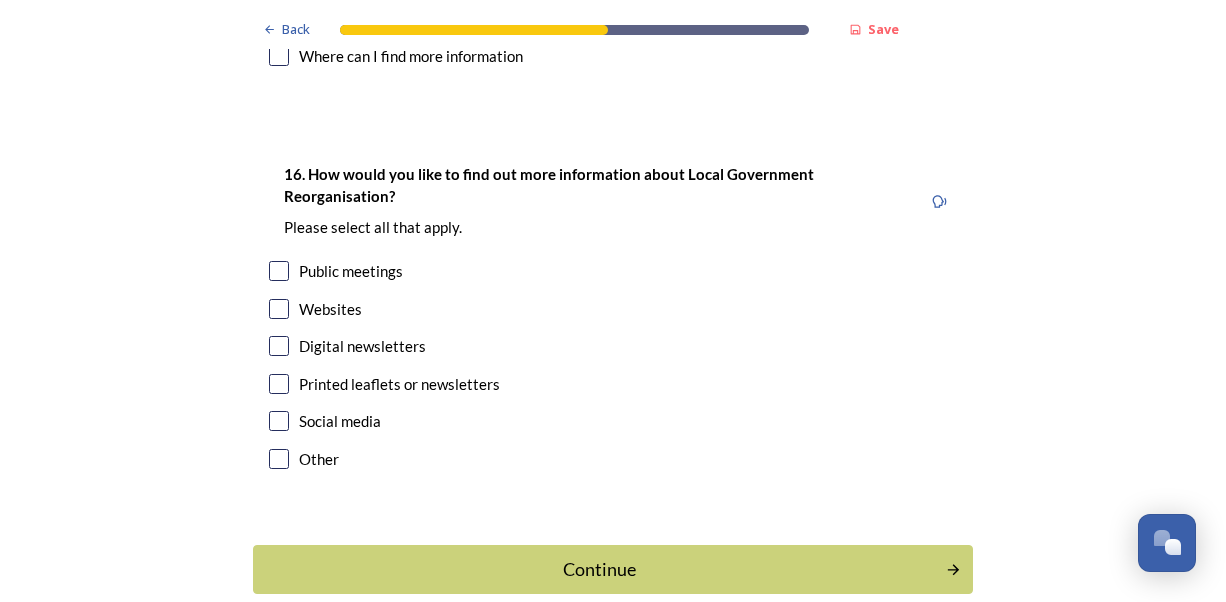 click at bounding box center [279, 309] 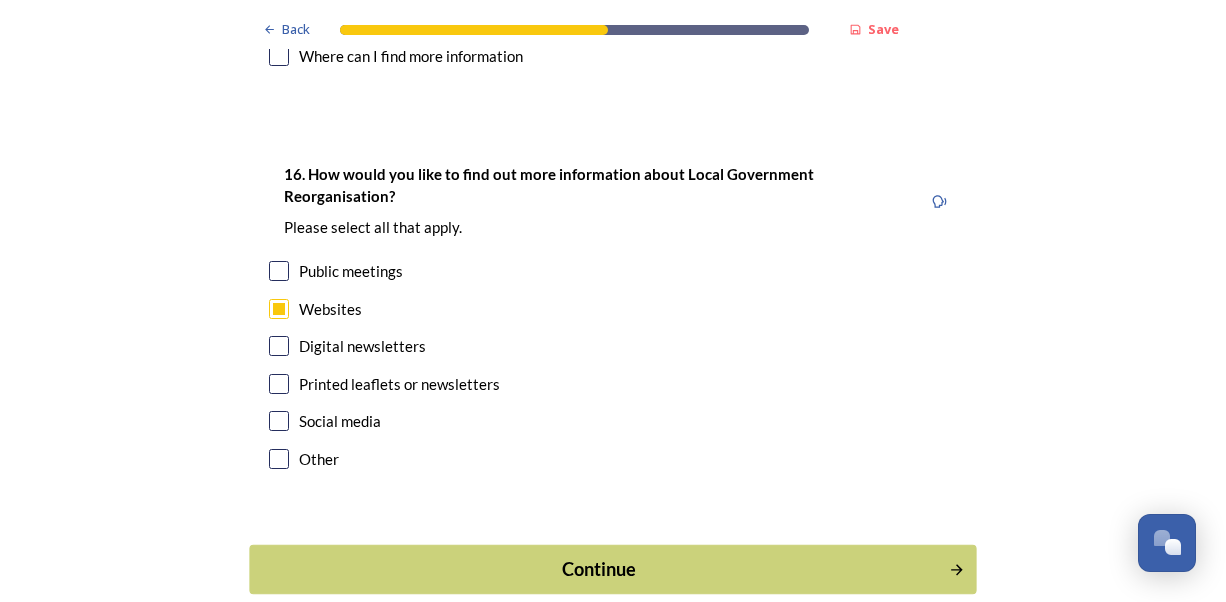 click on "Continue" at bounding box center (599, 569) 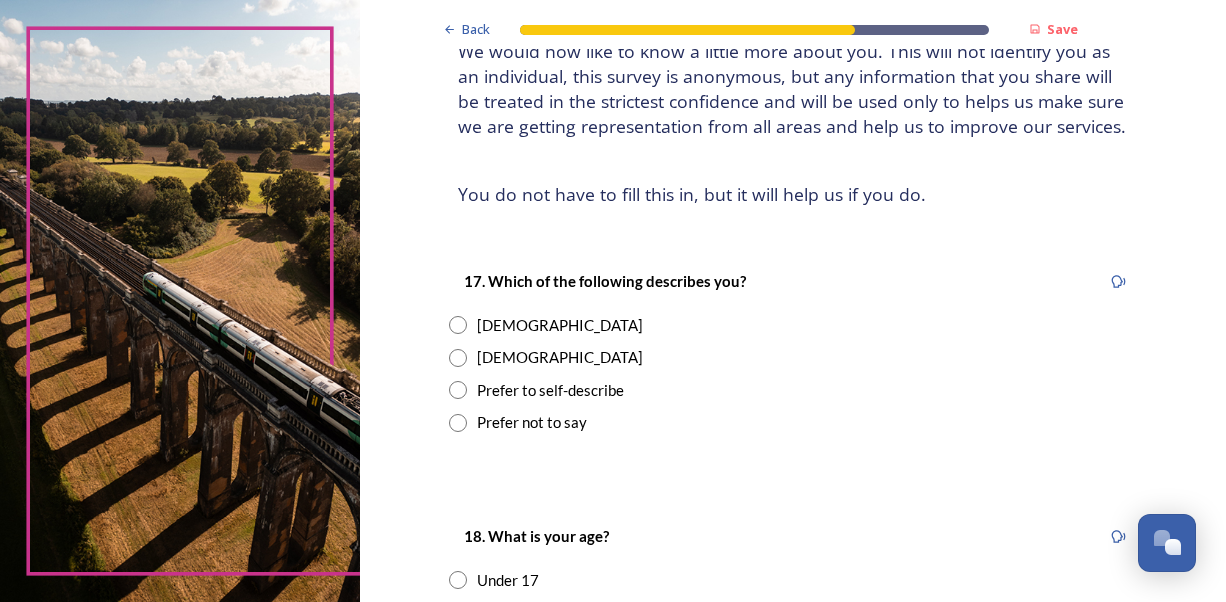 scroll, scrollTop: 237, scrollLeft: 0, axis: vertical 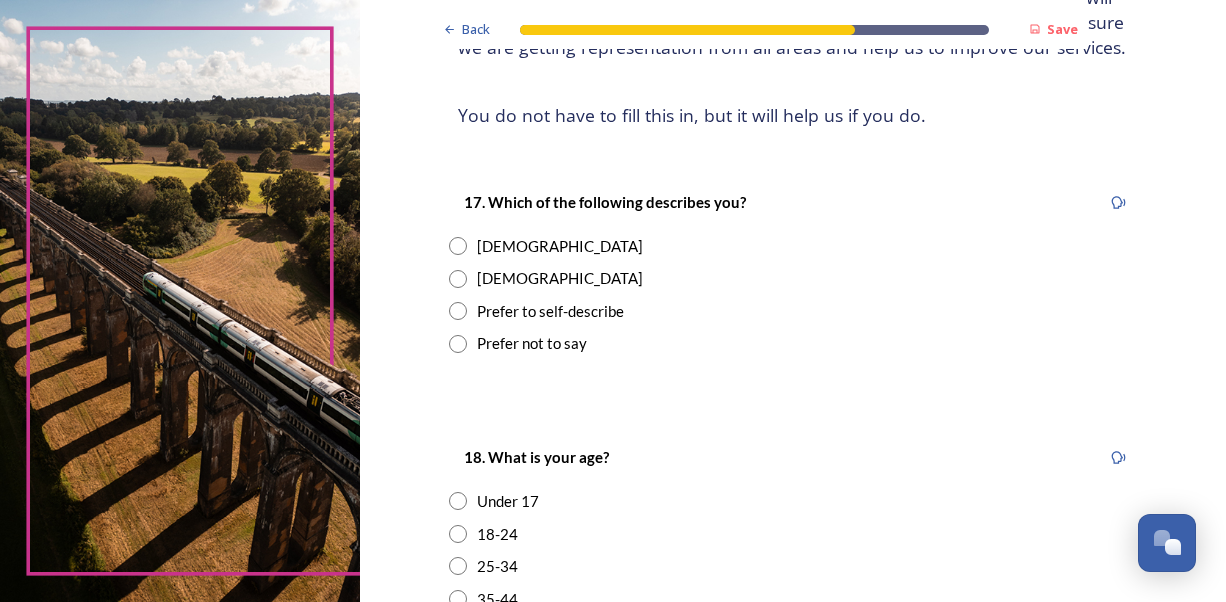 click at bounding box center [458, 246] 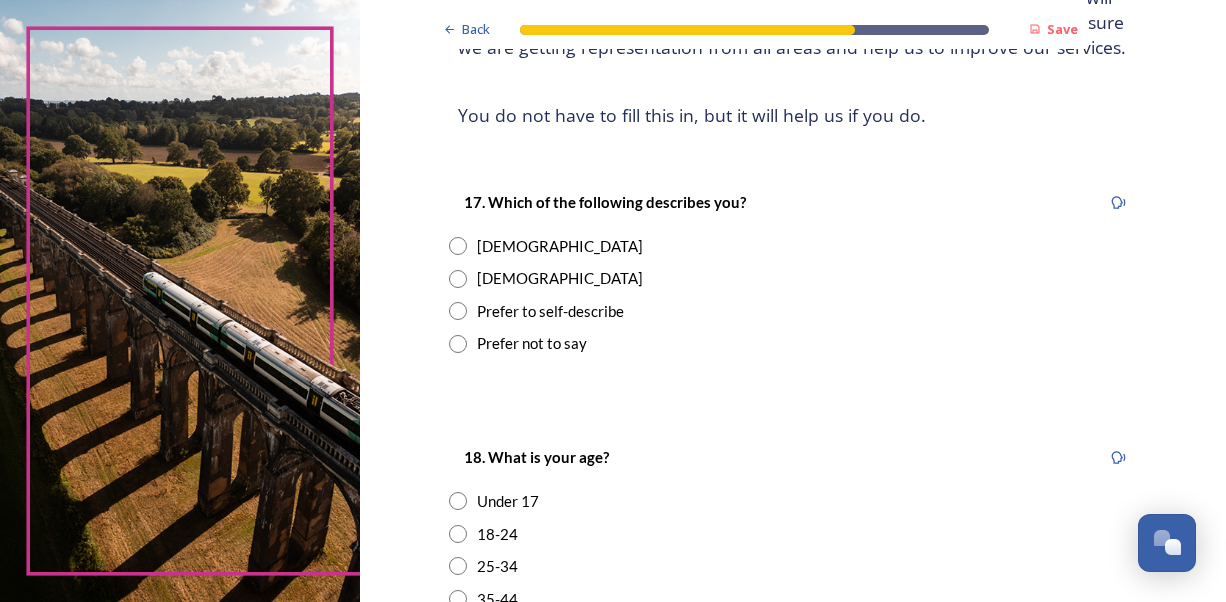 radio on "true" 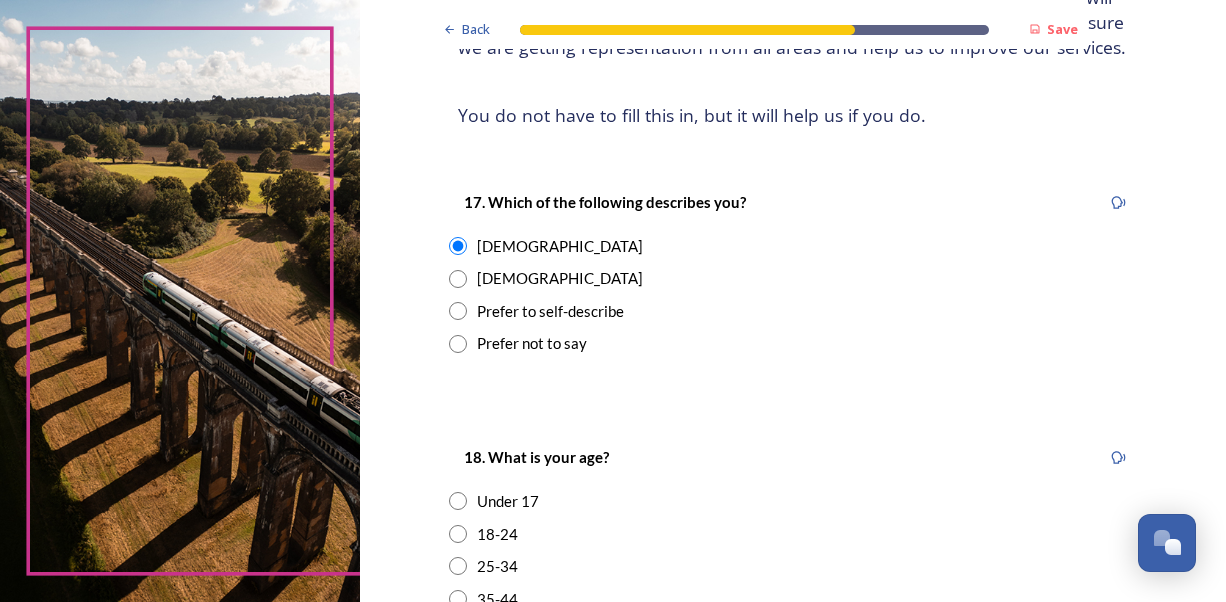 click at bounding box center (458, 599) 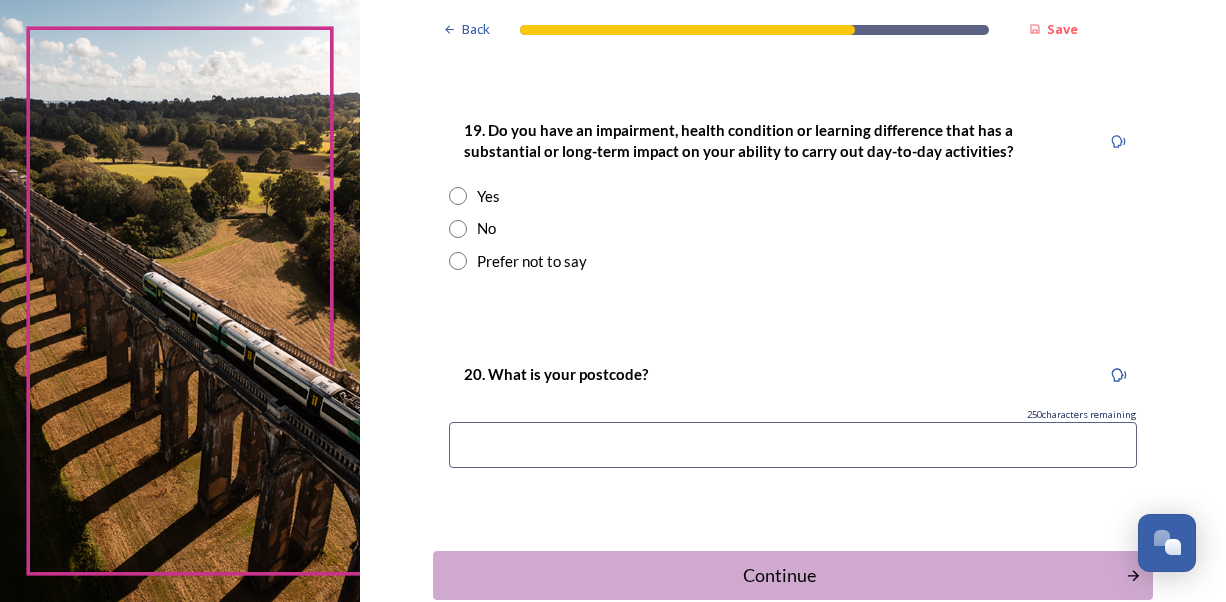 scroll, scrollTop: 1020, scrollLeft: 0, axis: vertical 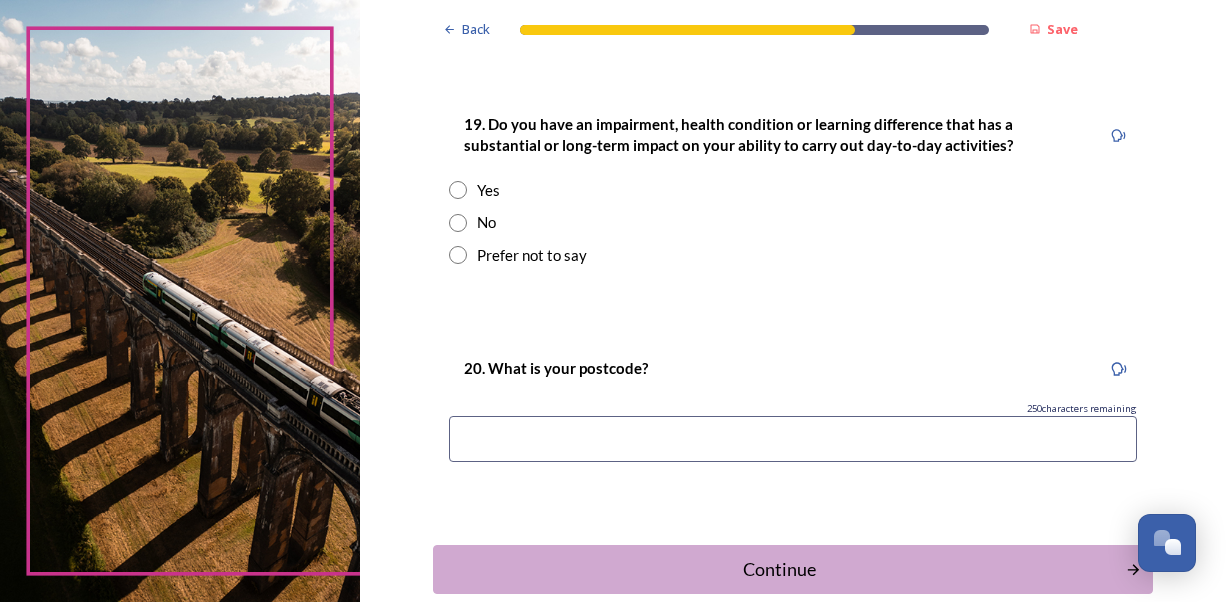 click at bounding box center [458, 223] 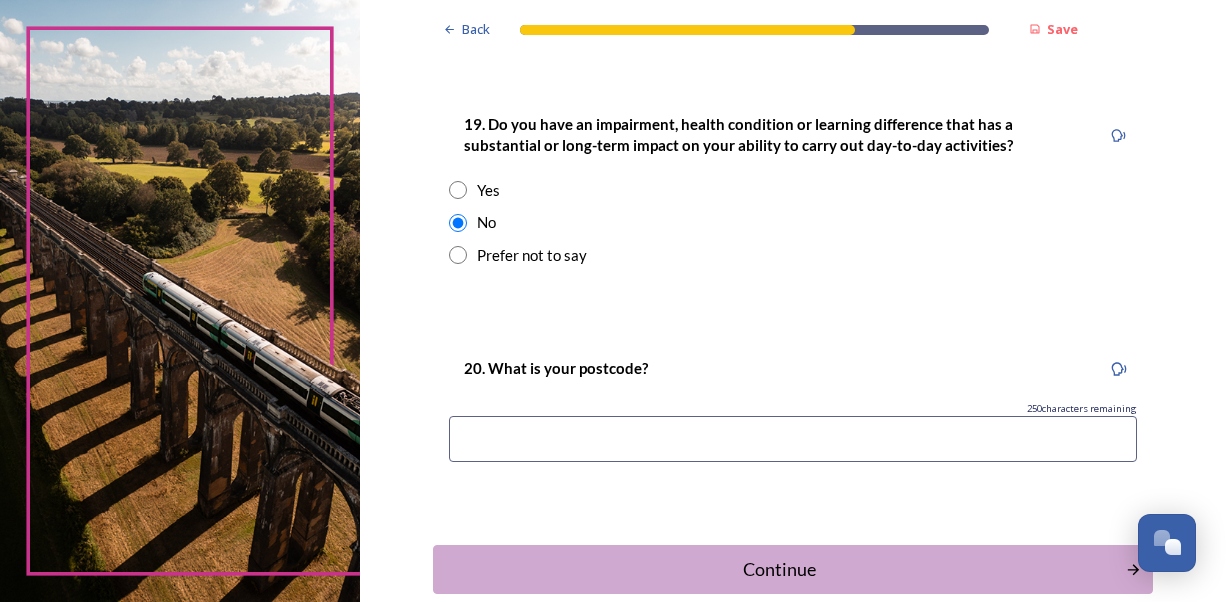 click at bounding box center [793, 439] 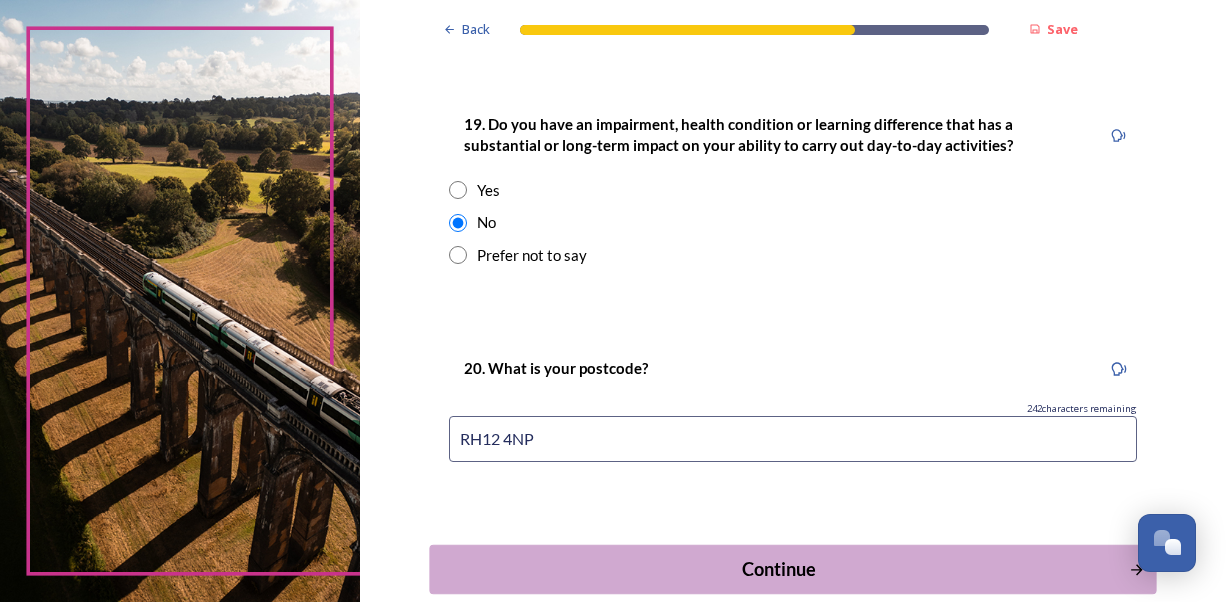 type on "RH12 4NP" 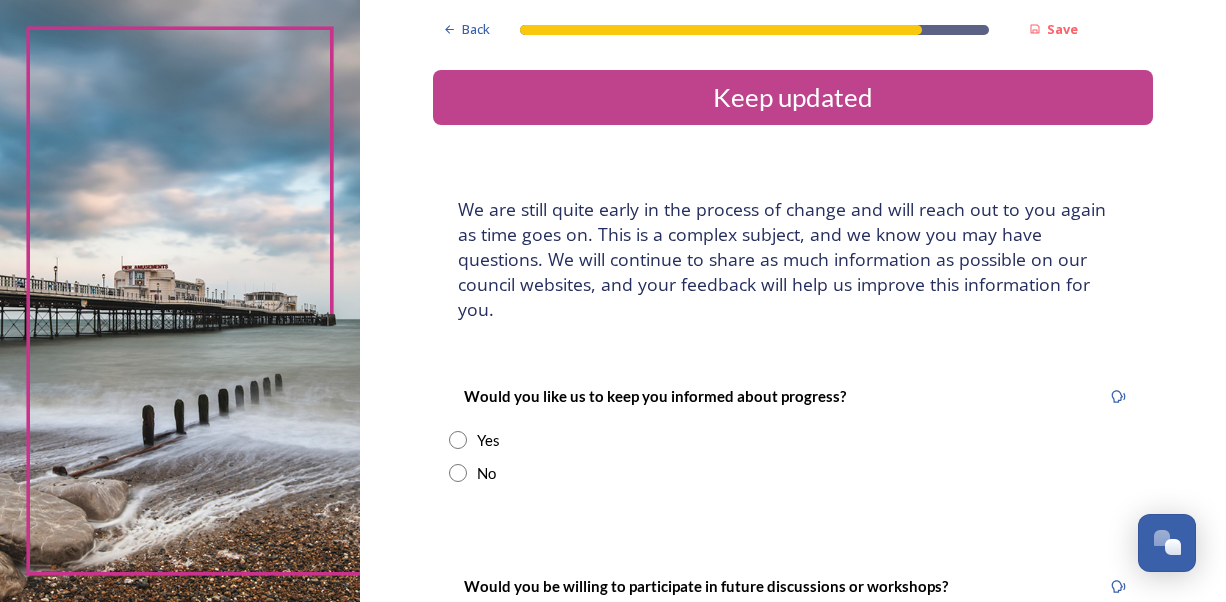click at bounding box center [458, 473] 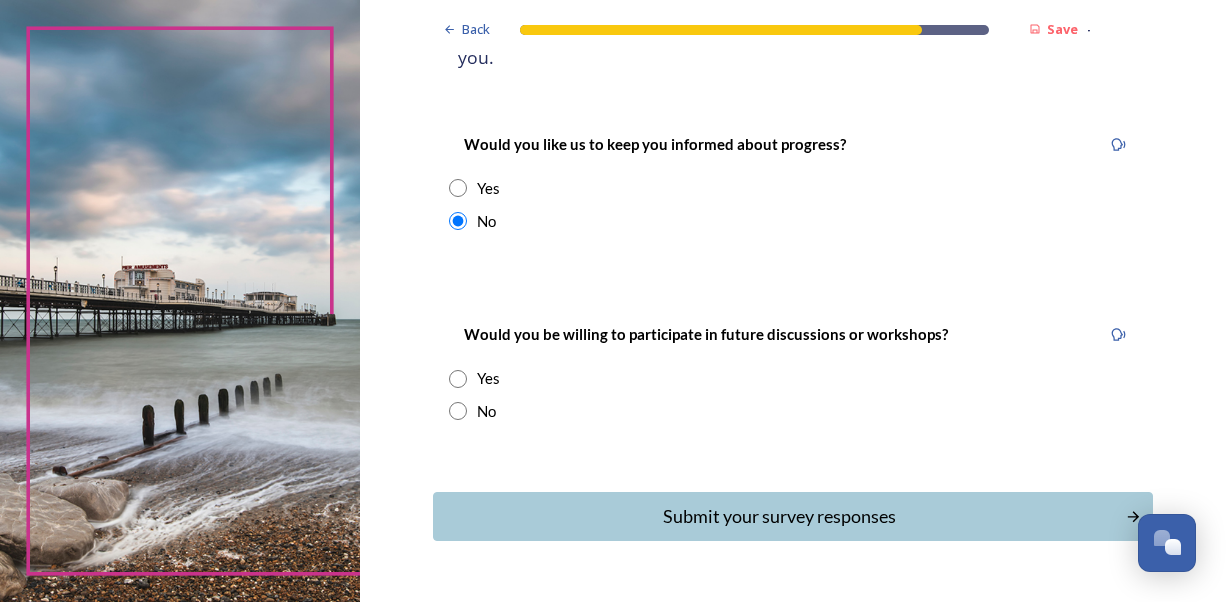 scroll, scrollTop: 282, scrollLeft: 0, axis: vertical 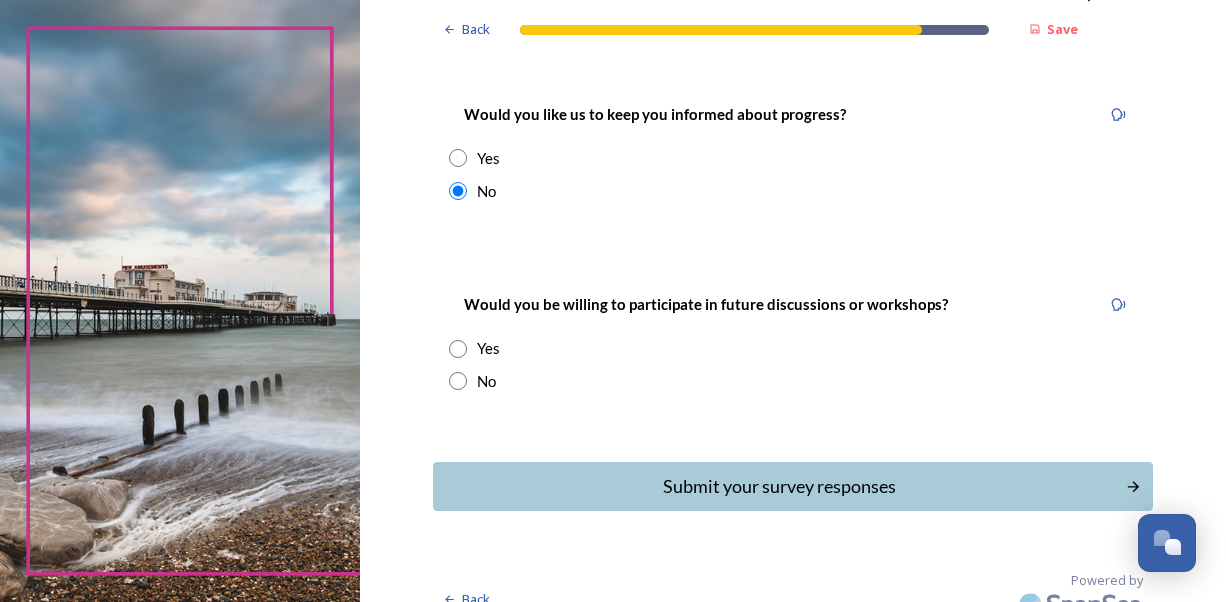click at bounding box center (458, 349) 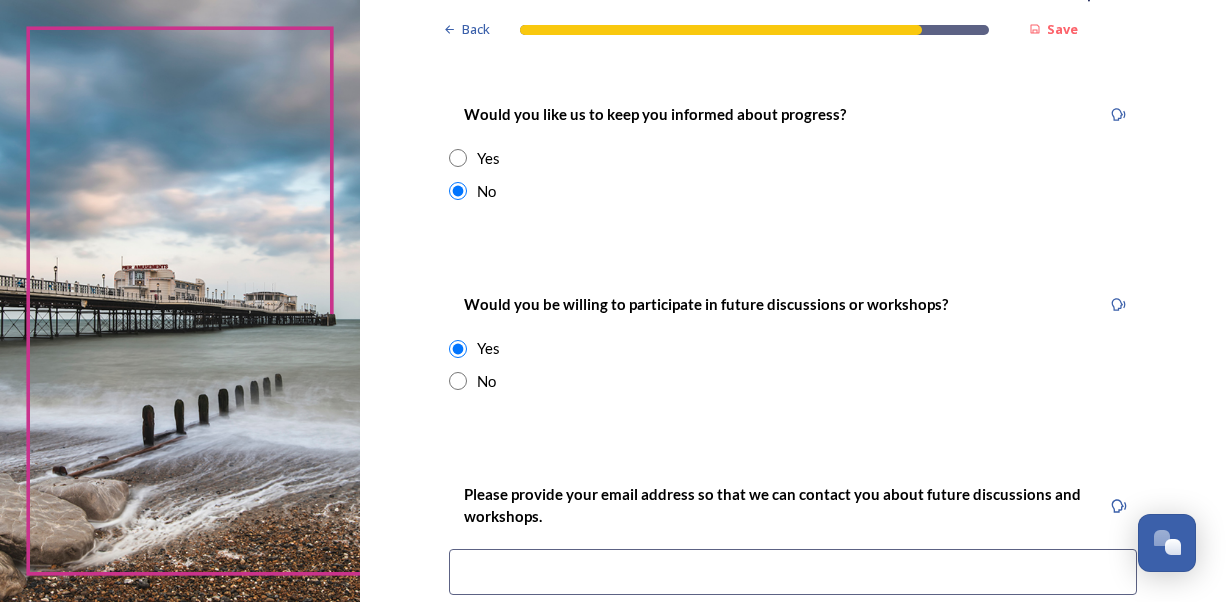 click at bounding box center (458, 381) 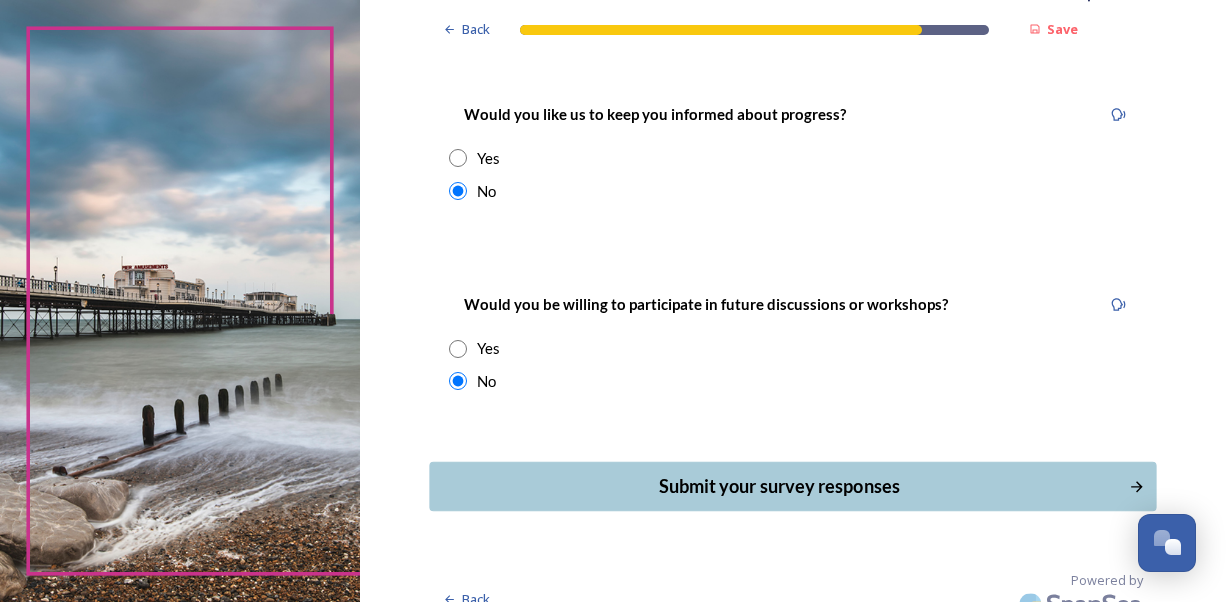 click on "Submit your survey responses" at bounding box center (778, 486) 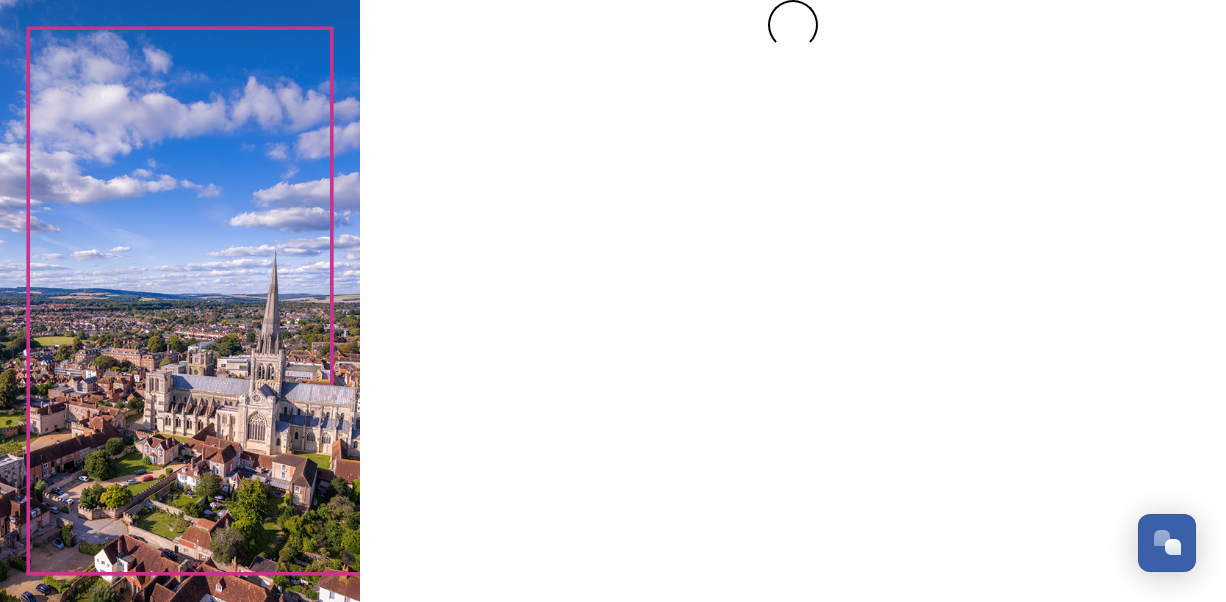 scroll, scrollTop: 0, scrollLeft: 0, axis: both 